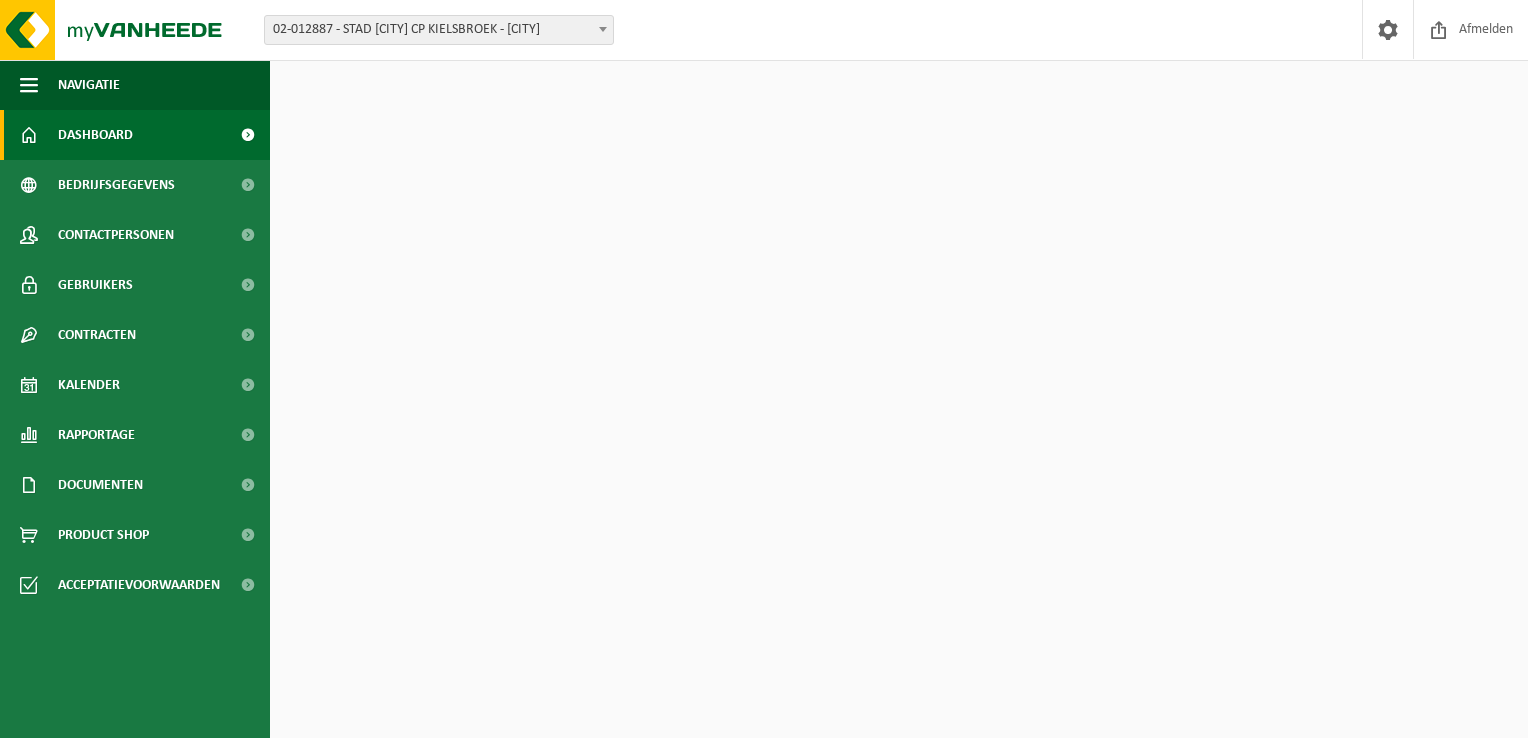 scroll, scrollTop: 0, scrollLeft: 0, axis: both 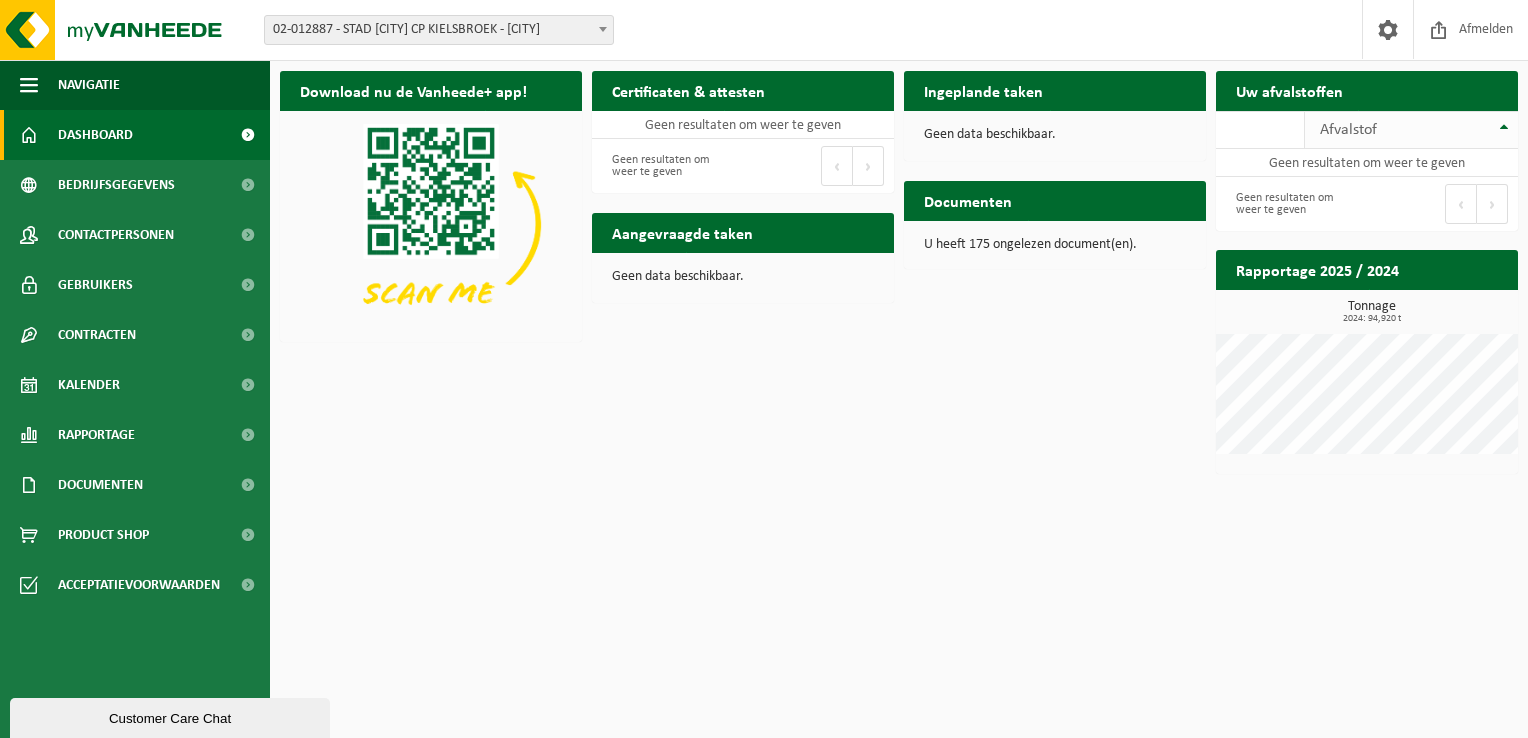 click on "Afvalstof" at bounding box center (1411, 130) 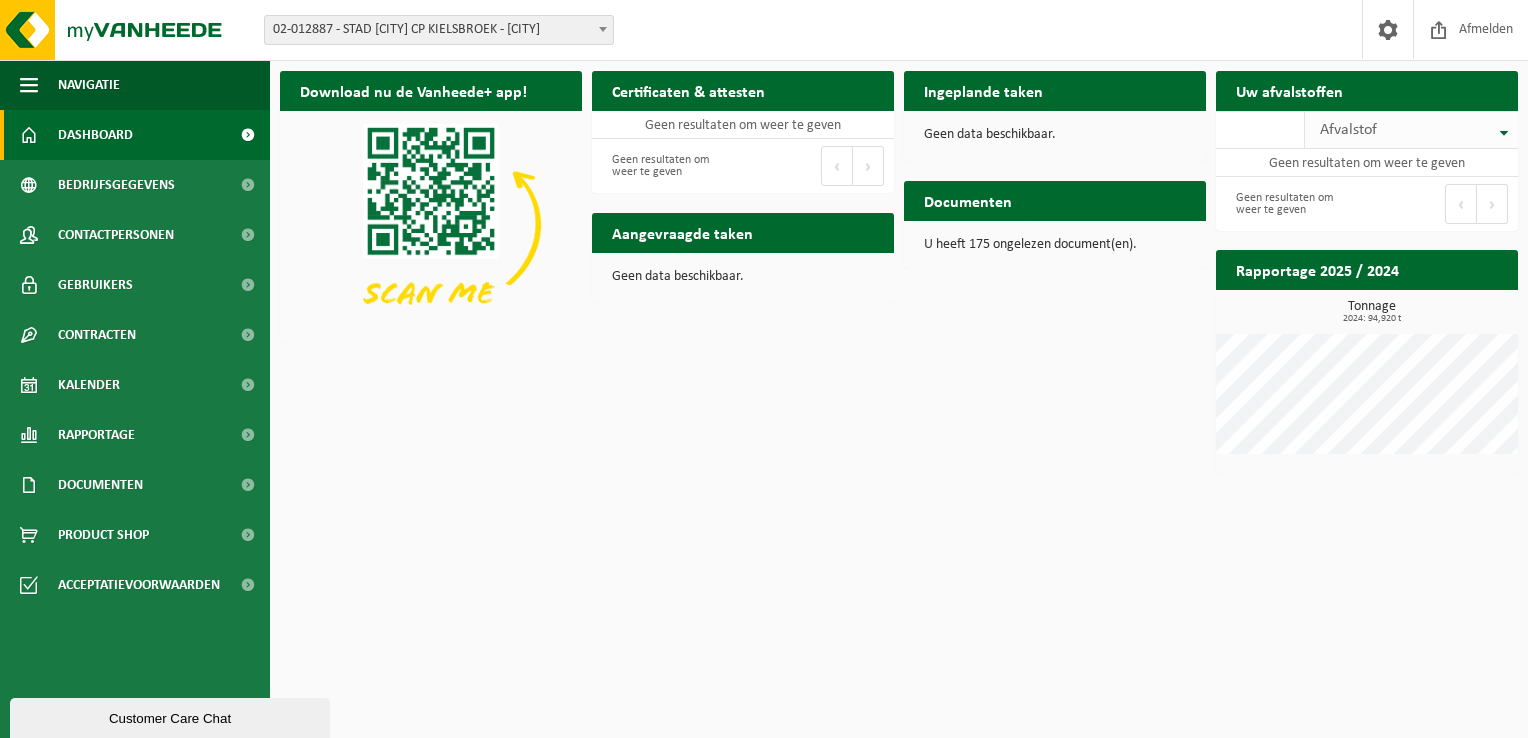click on "Afvalstof" at bounding box center (1411, 130) 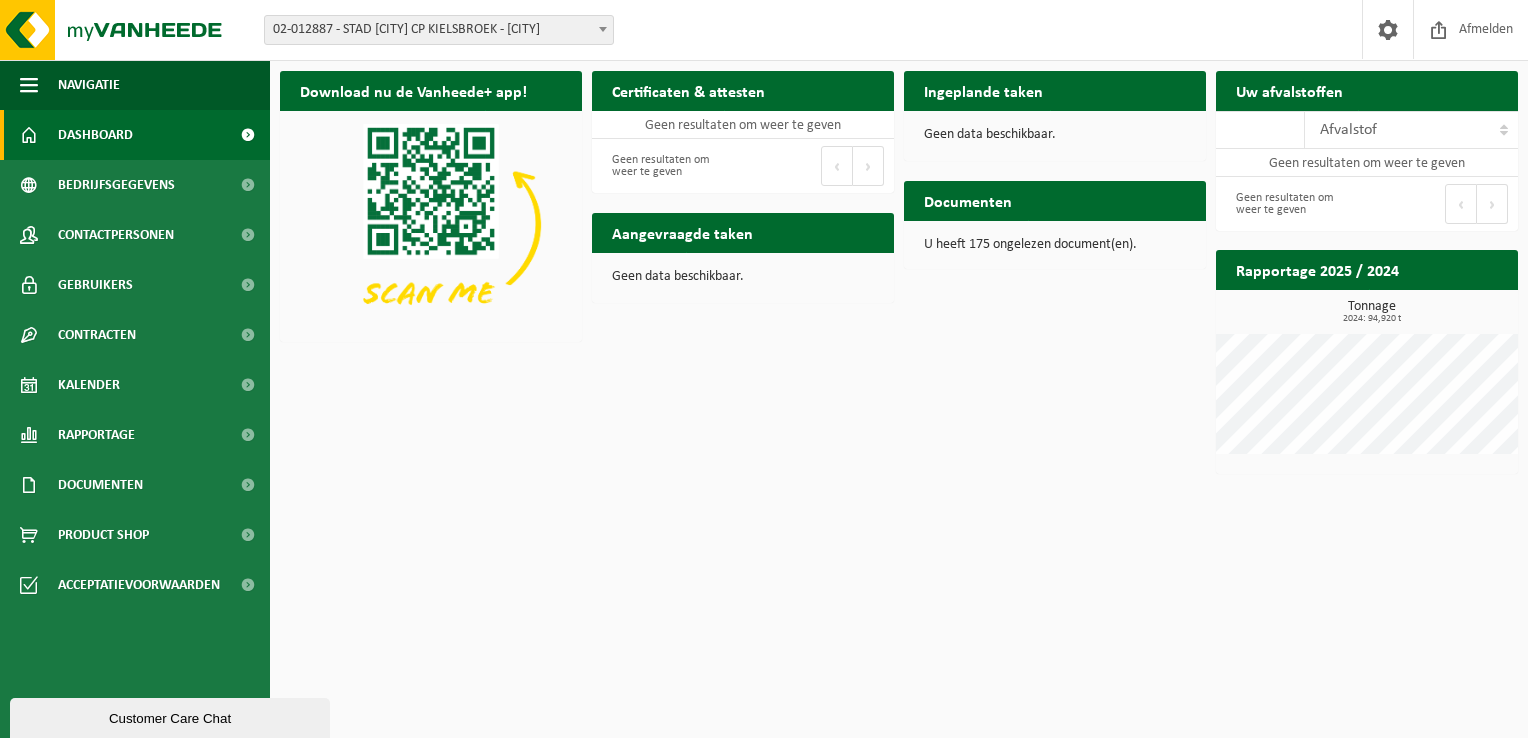 click at bounding box center (603, 29) 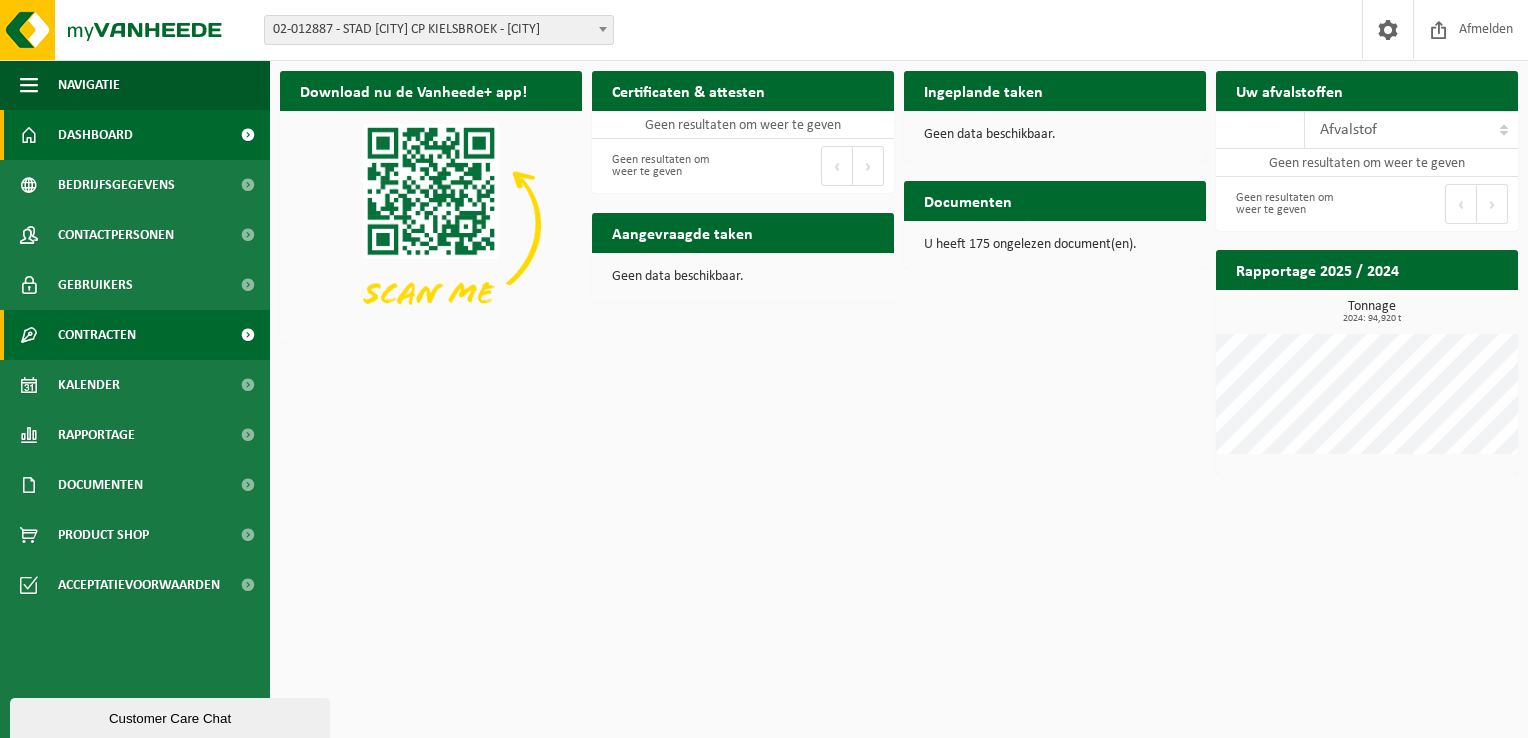 click on "Contracten" at bounding box center (97, 335) 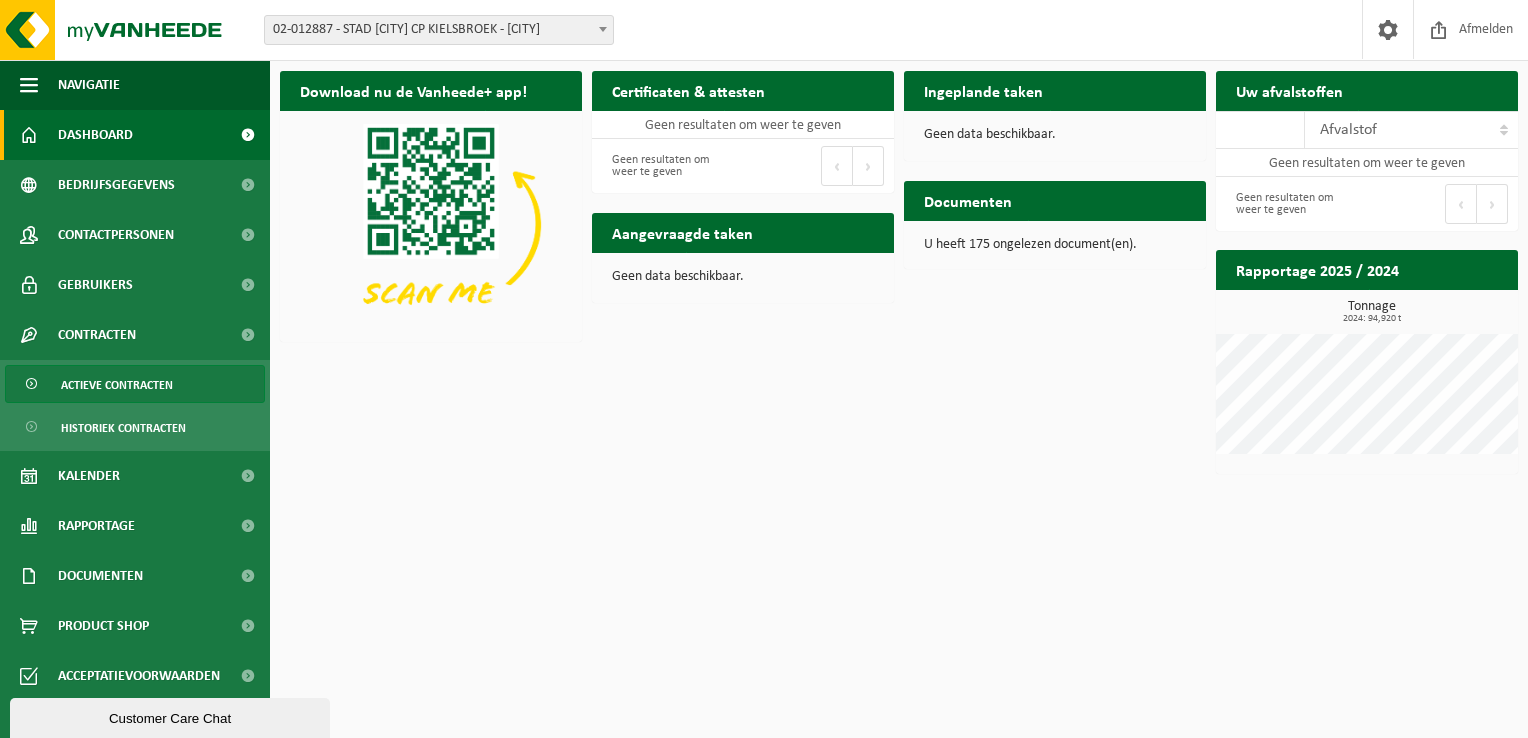 click on "Actieve contracten" at bounding box center [117, 385] 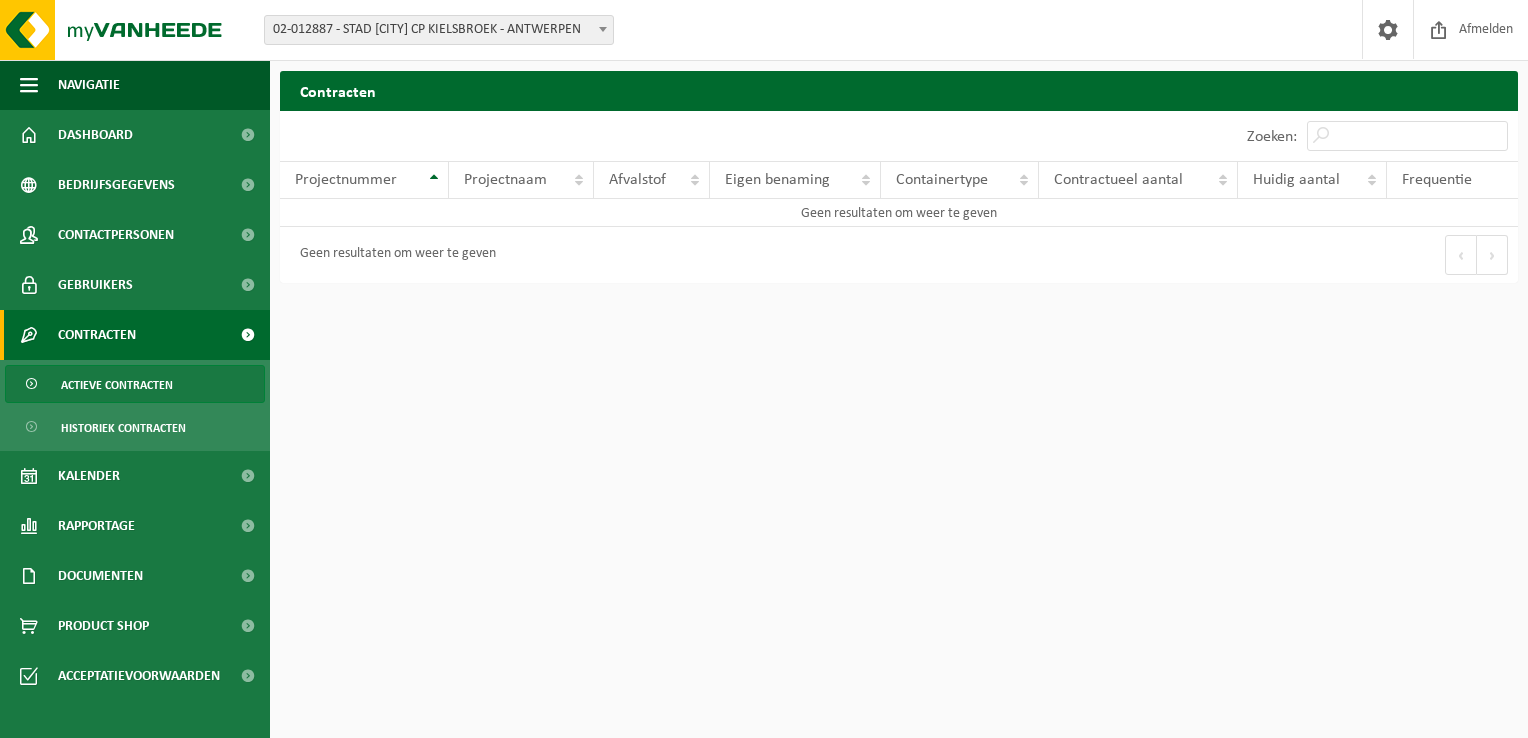 scroll, scrollTop: 0, scrollLeft: 0, axis: both 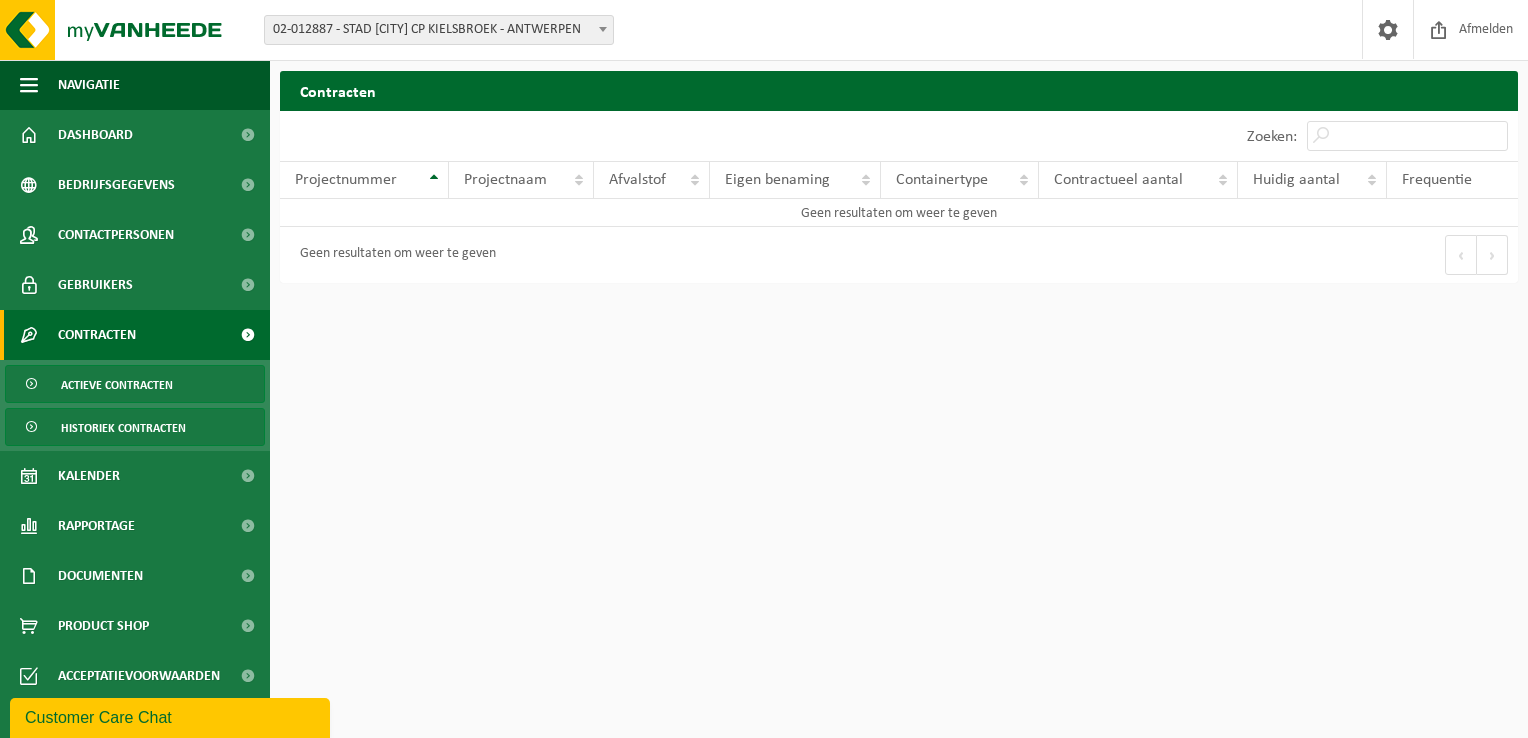click on "Historiek contracten" at bounding box center [123, 428] 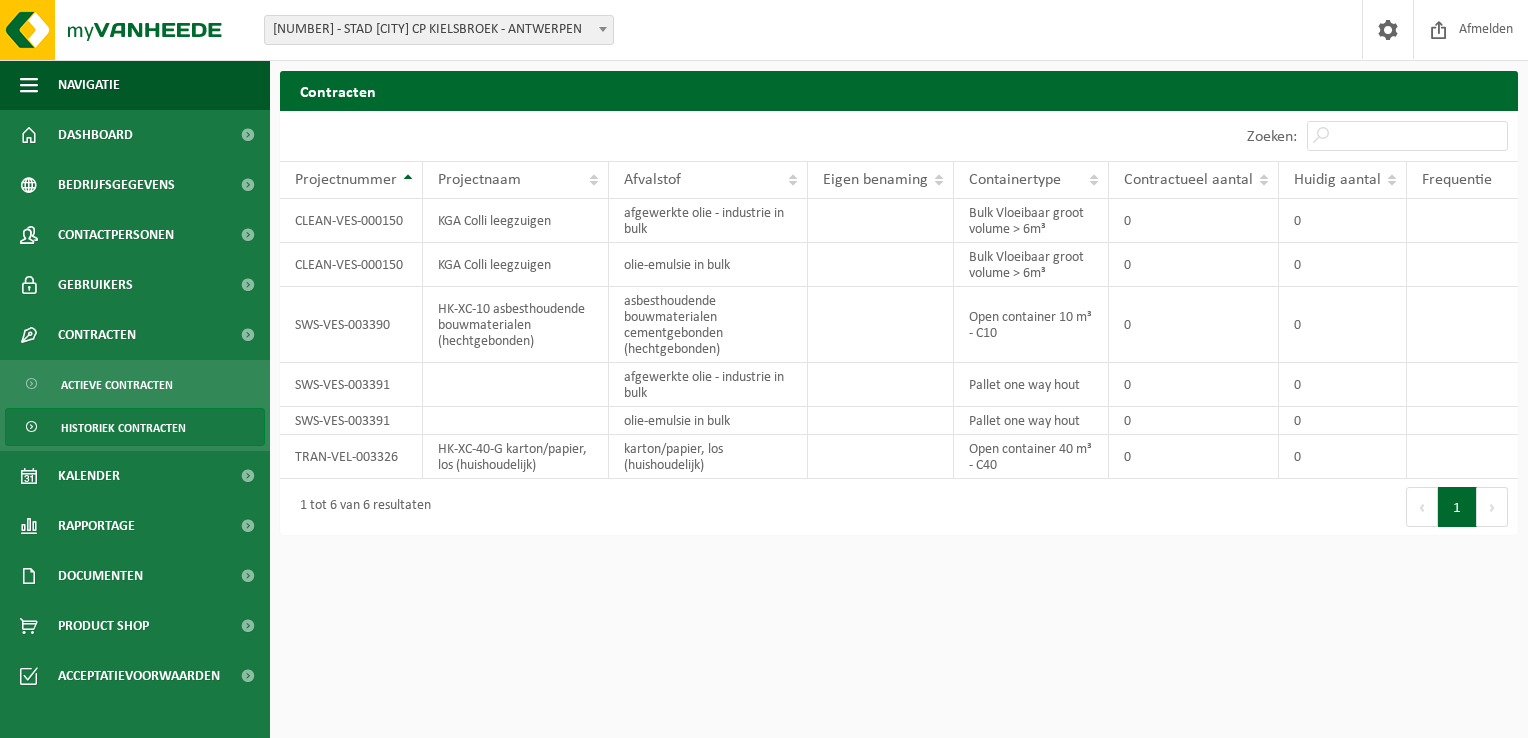 scroll, scrollTop: 0, scrollLeft: 0, axis: both 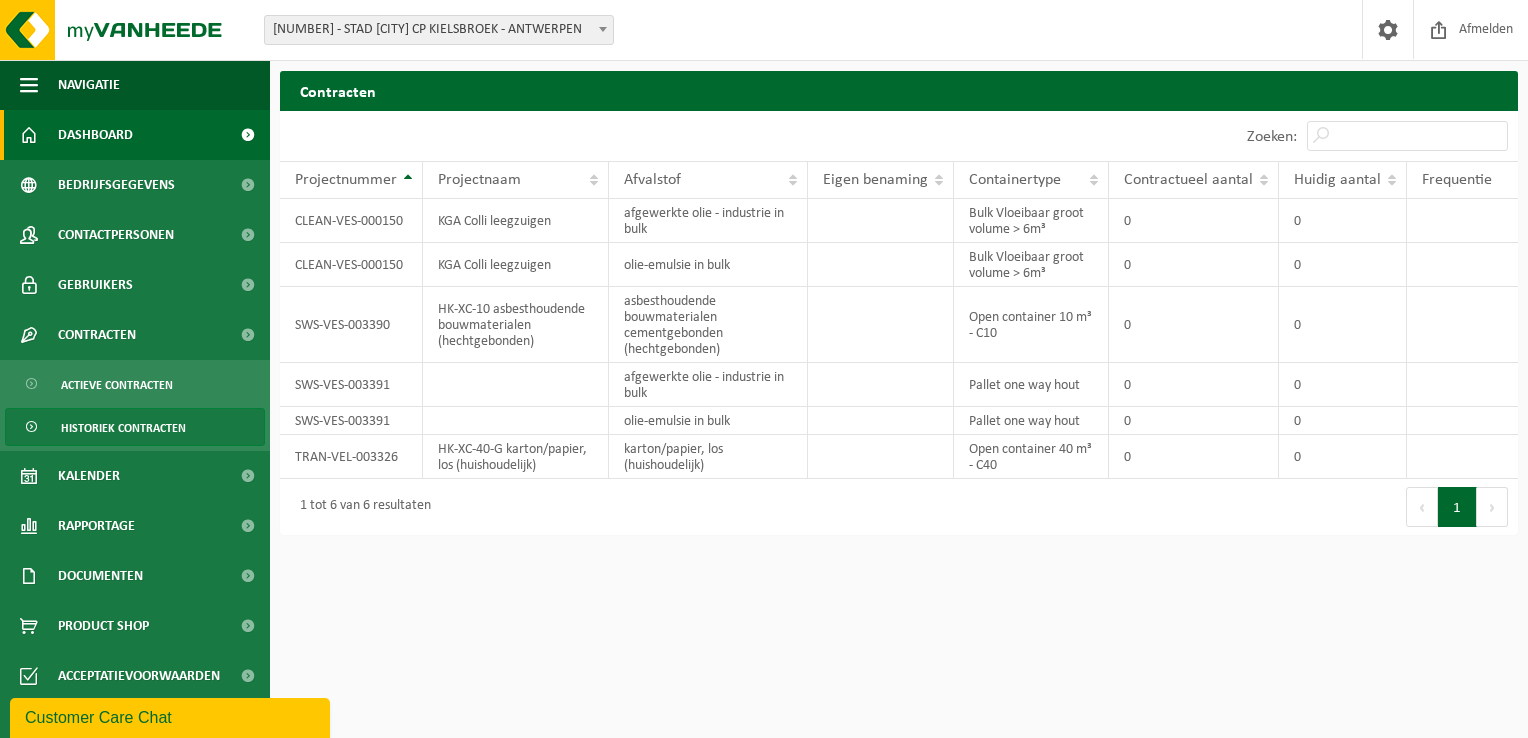 click on "Dashboard" at bounding box center (95, 135) 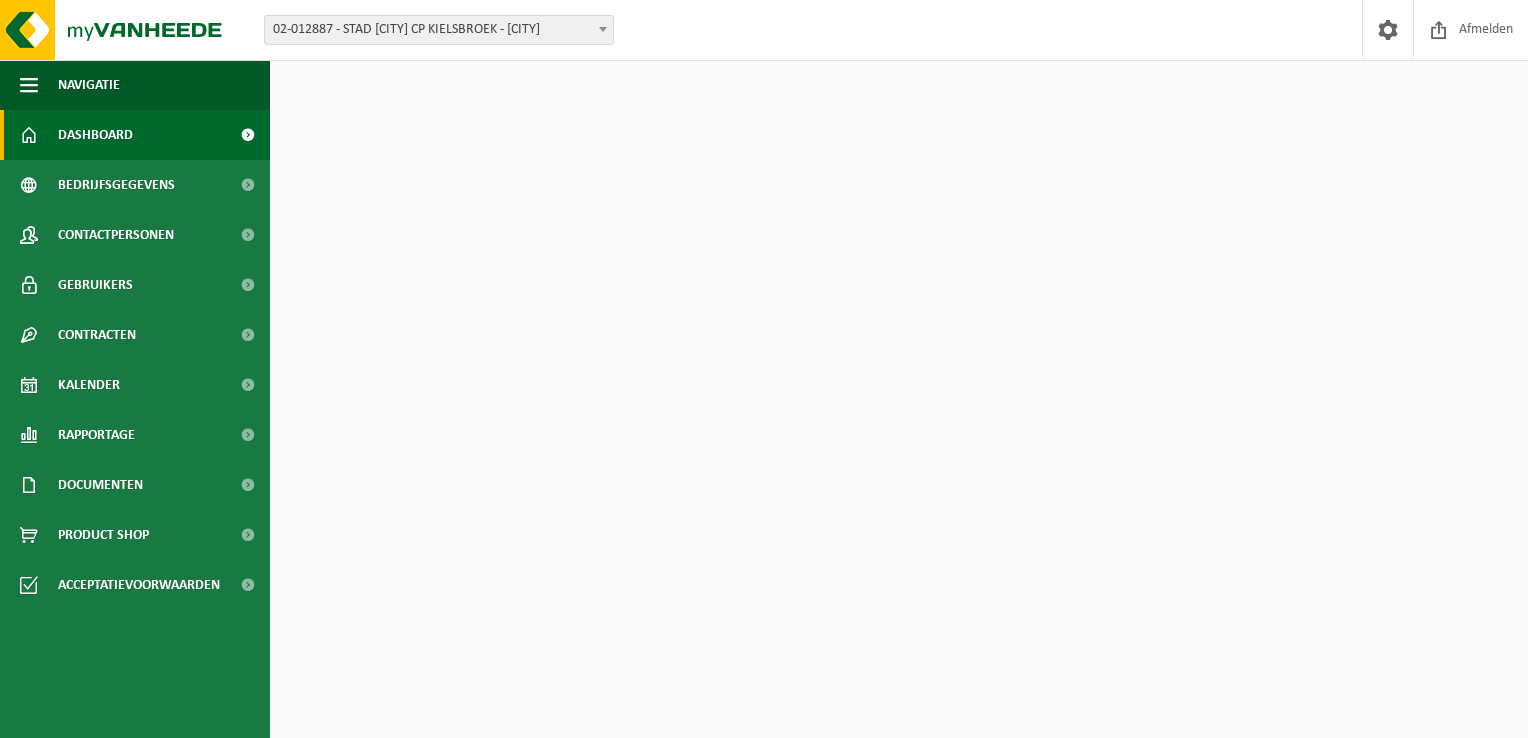 scroll, scrollTop: 0, scrollLeft: 0, axis: both 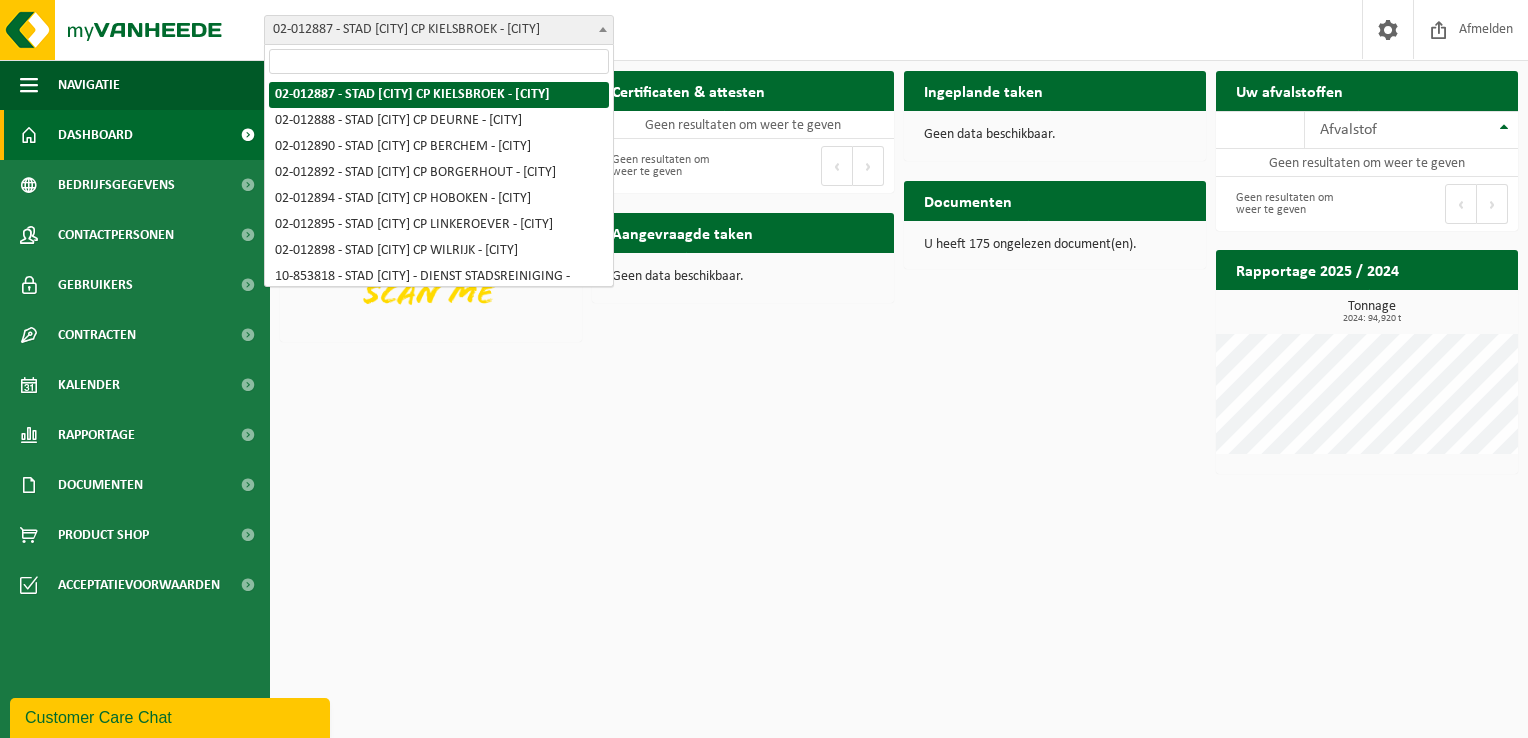 click at bounding box center [603, 29] 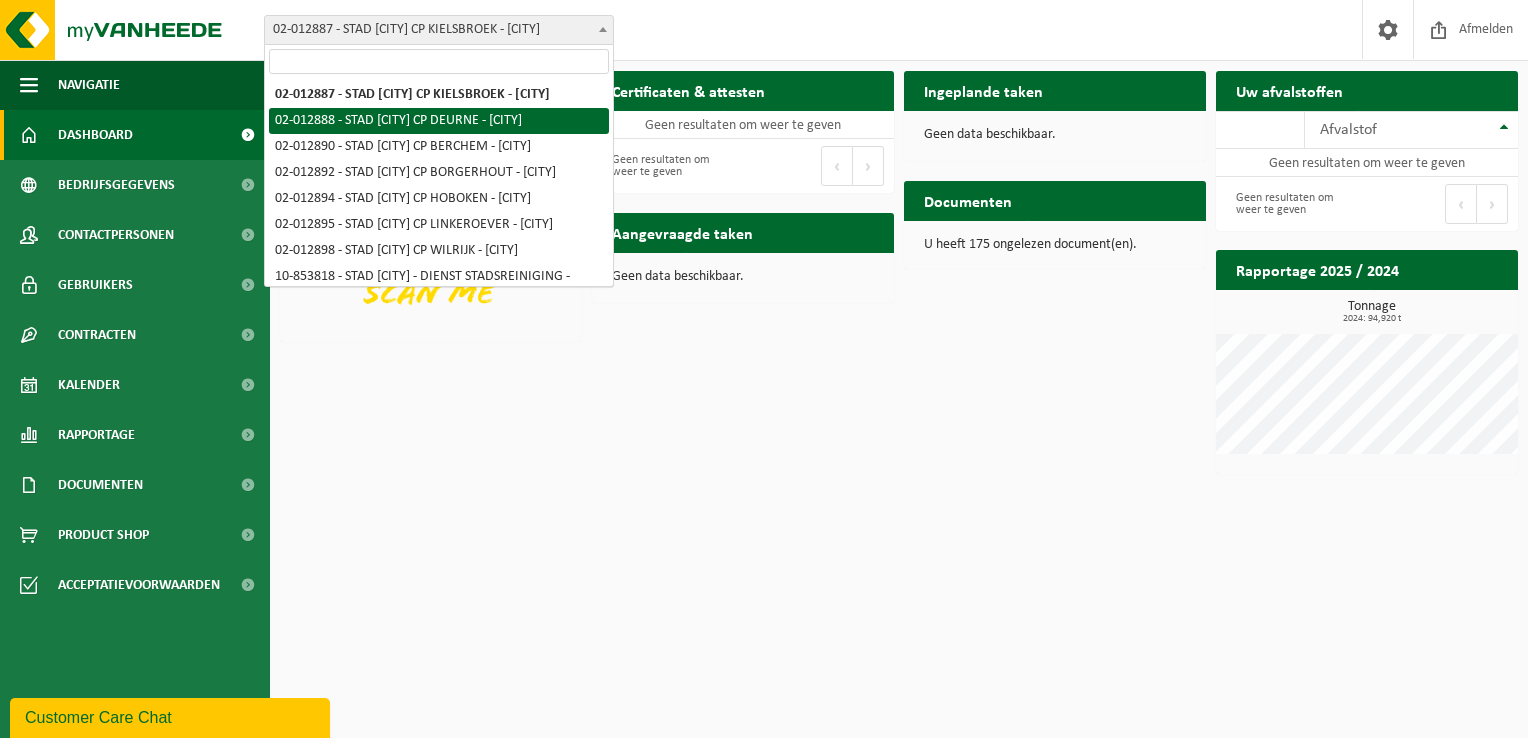select on "29968" 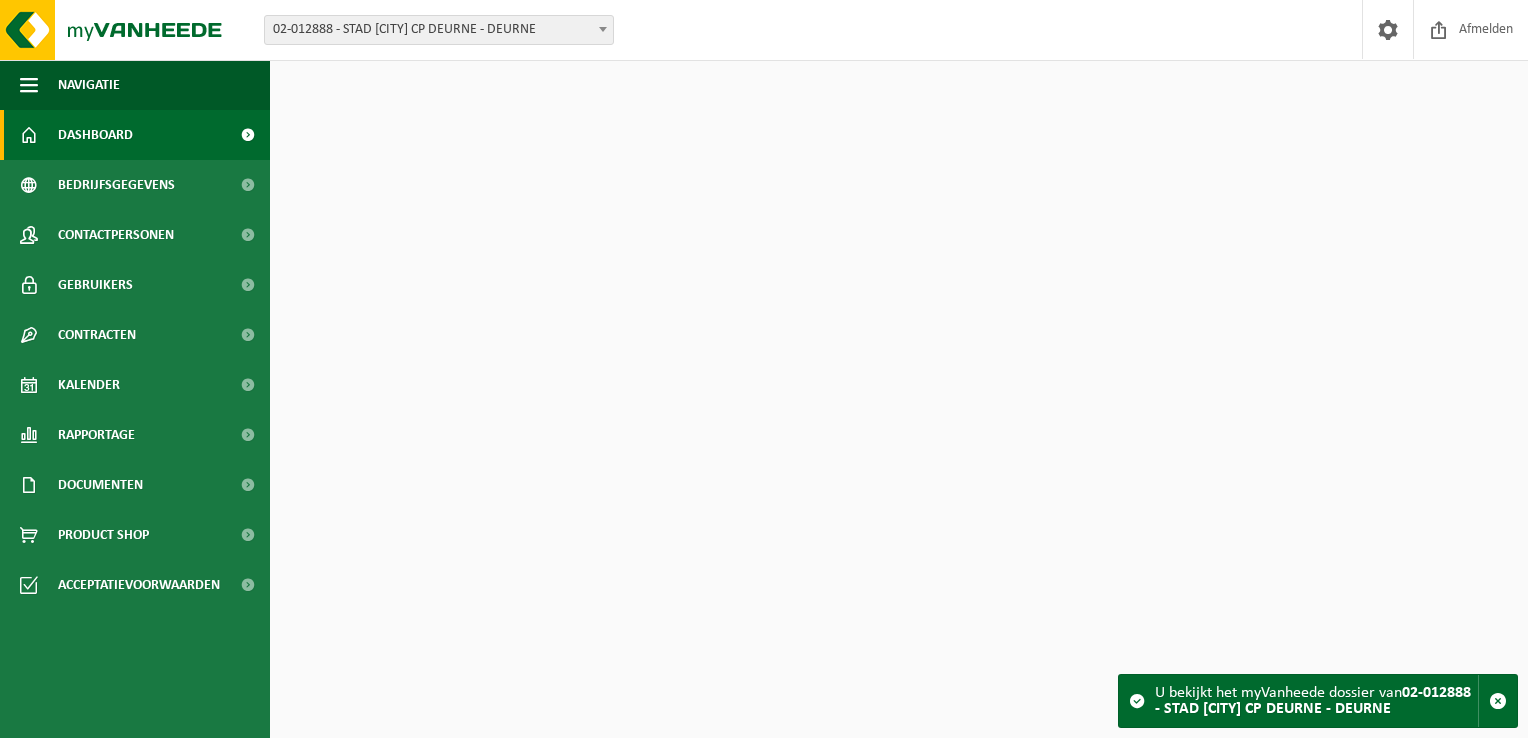 scroll, scrollTop: 0, scrollLeft: 0, axis: both 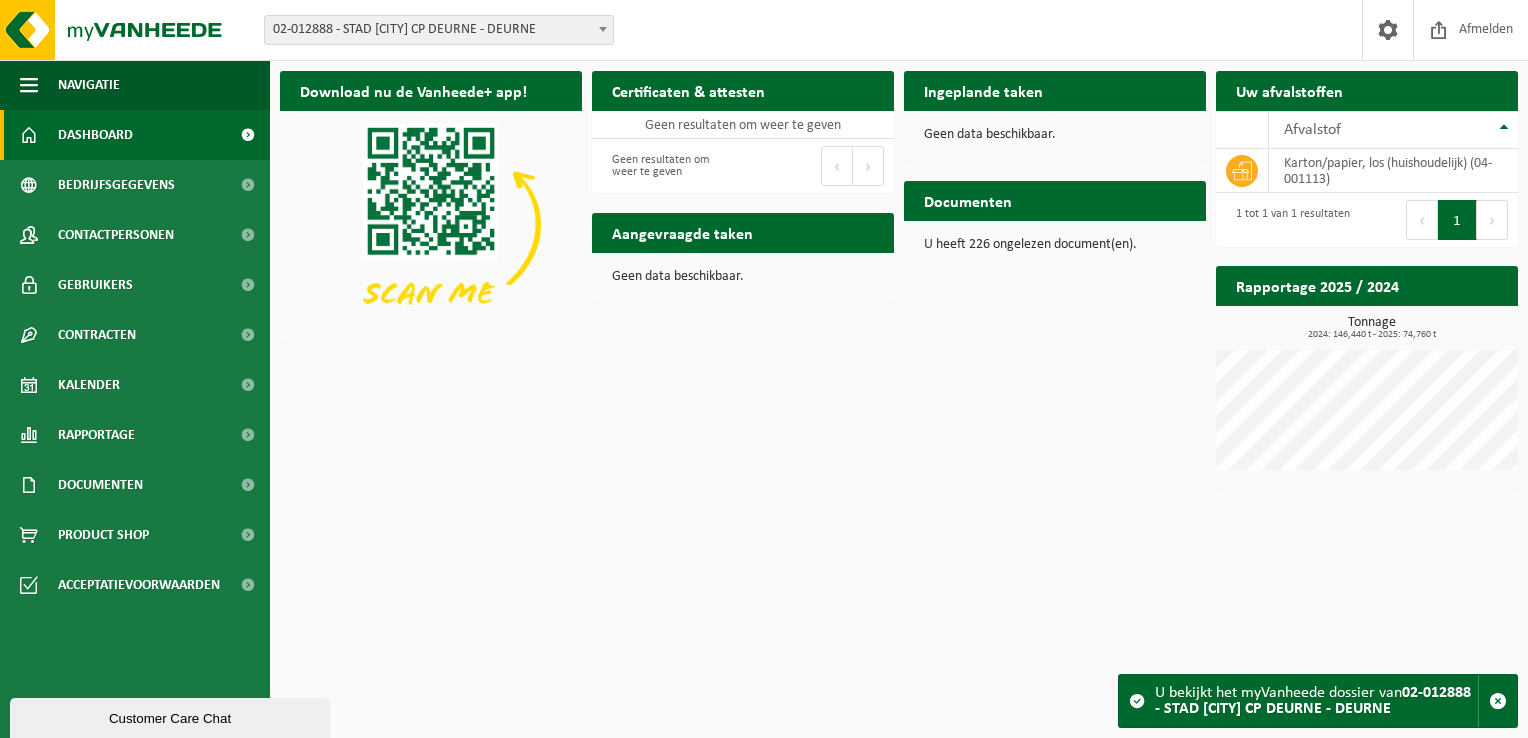 click at bounding box center [603, 29] 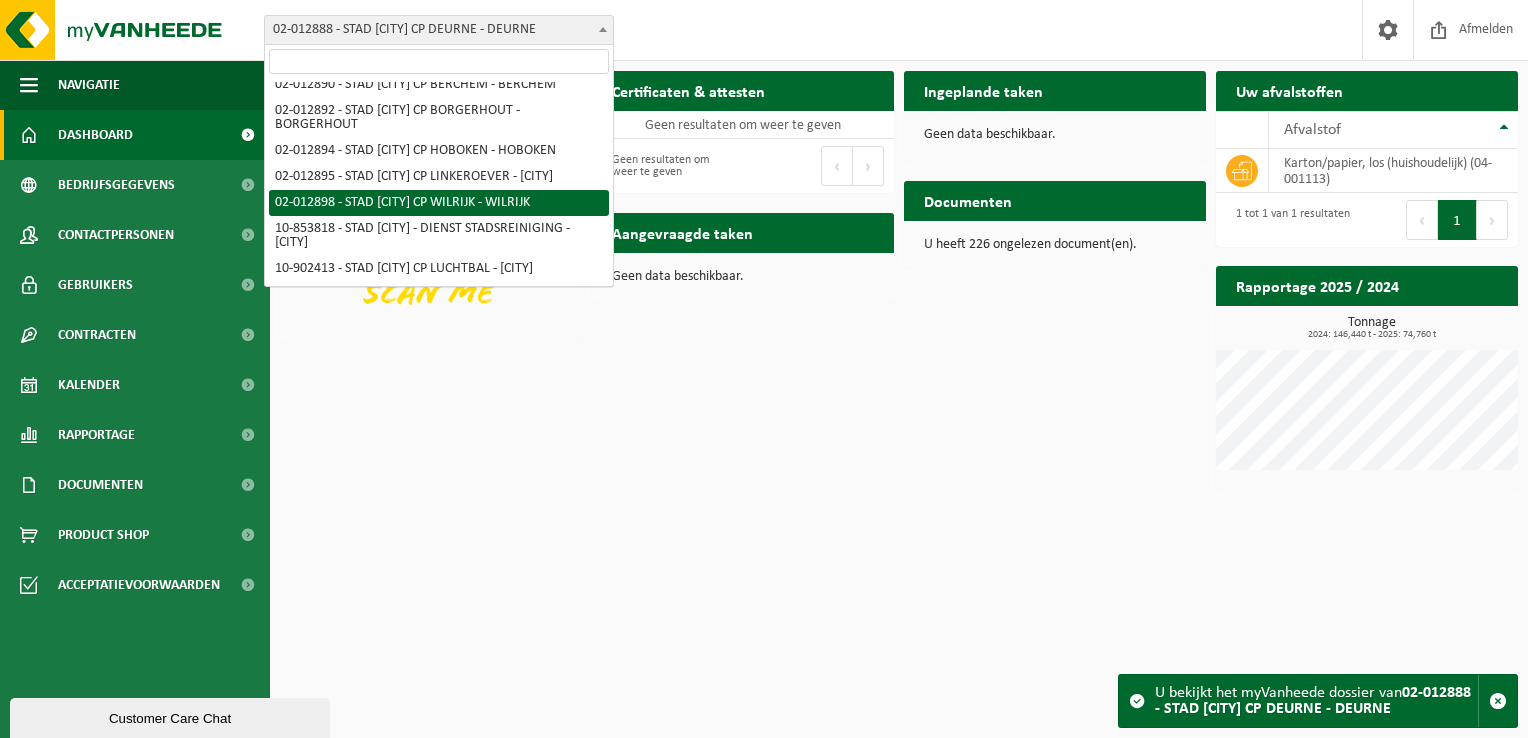 scroll, scrollTop: 132, scrollLeft: 0, axis: vertical 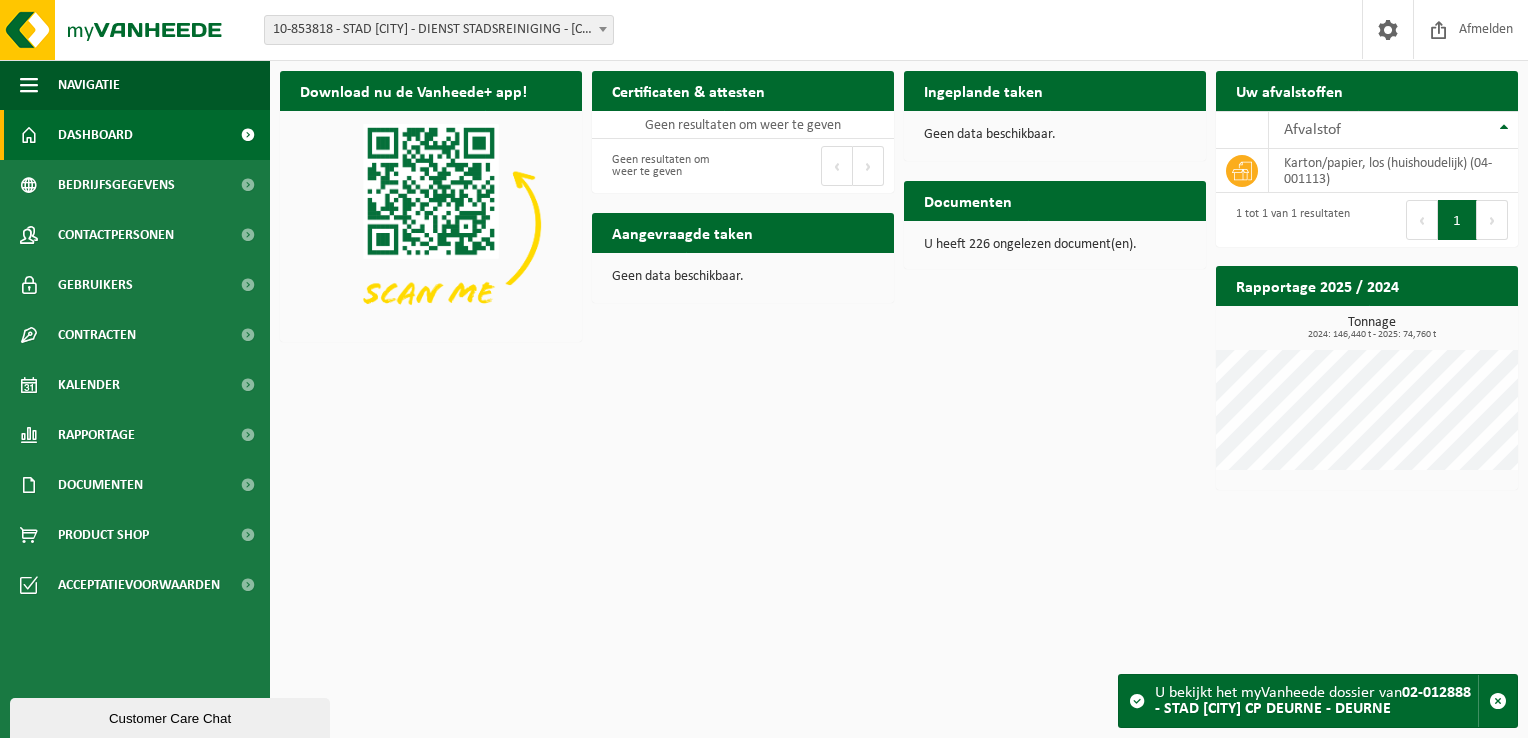 select on "97677" 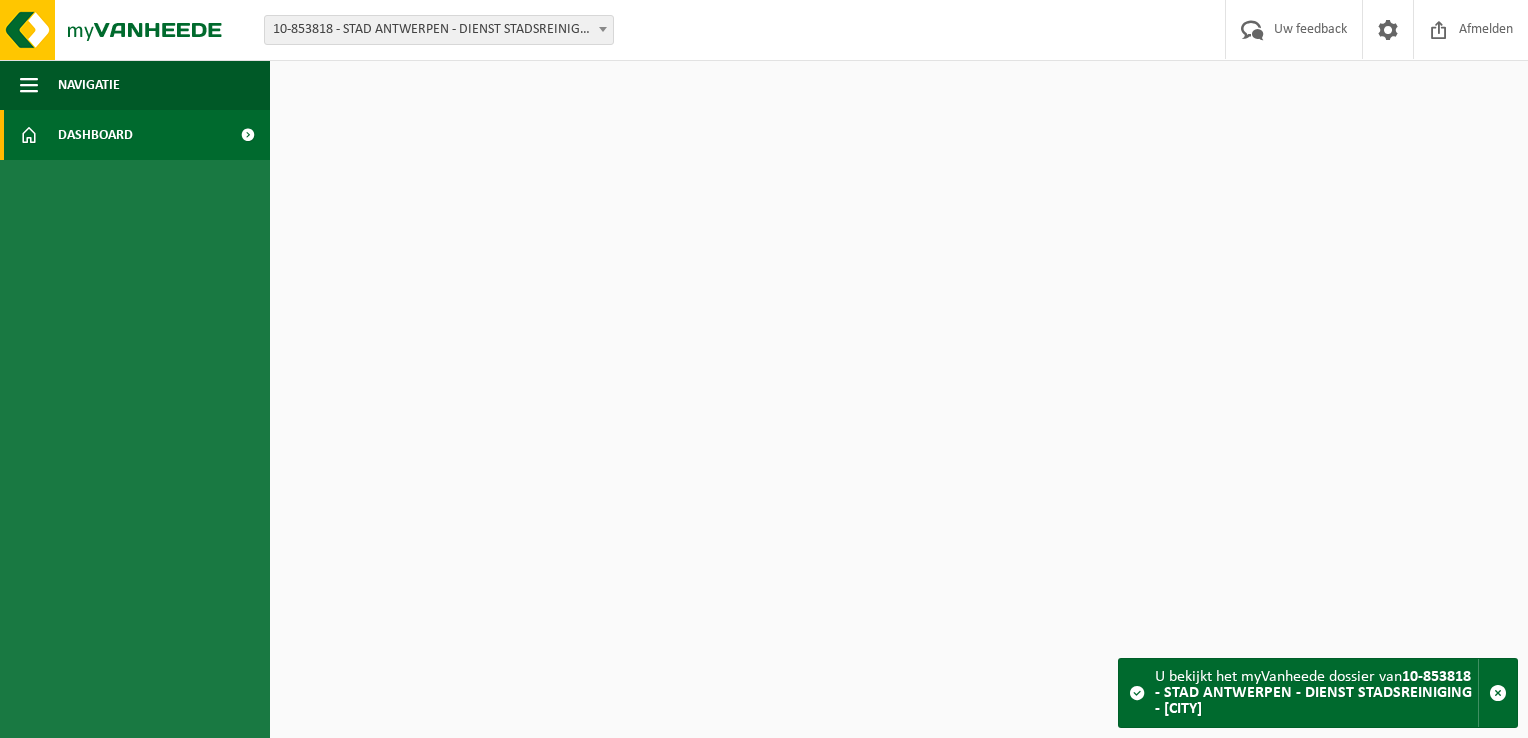 scroll, scrollTop: 0, scrollLeft: 0, axis: both 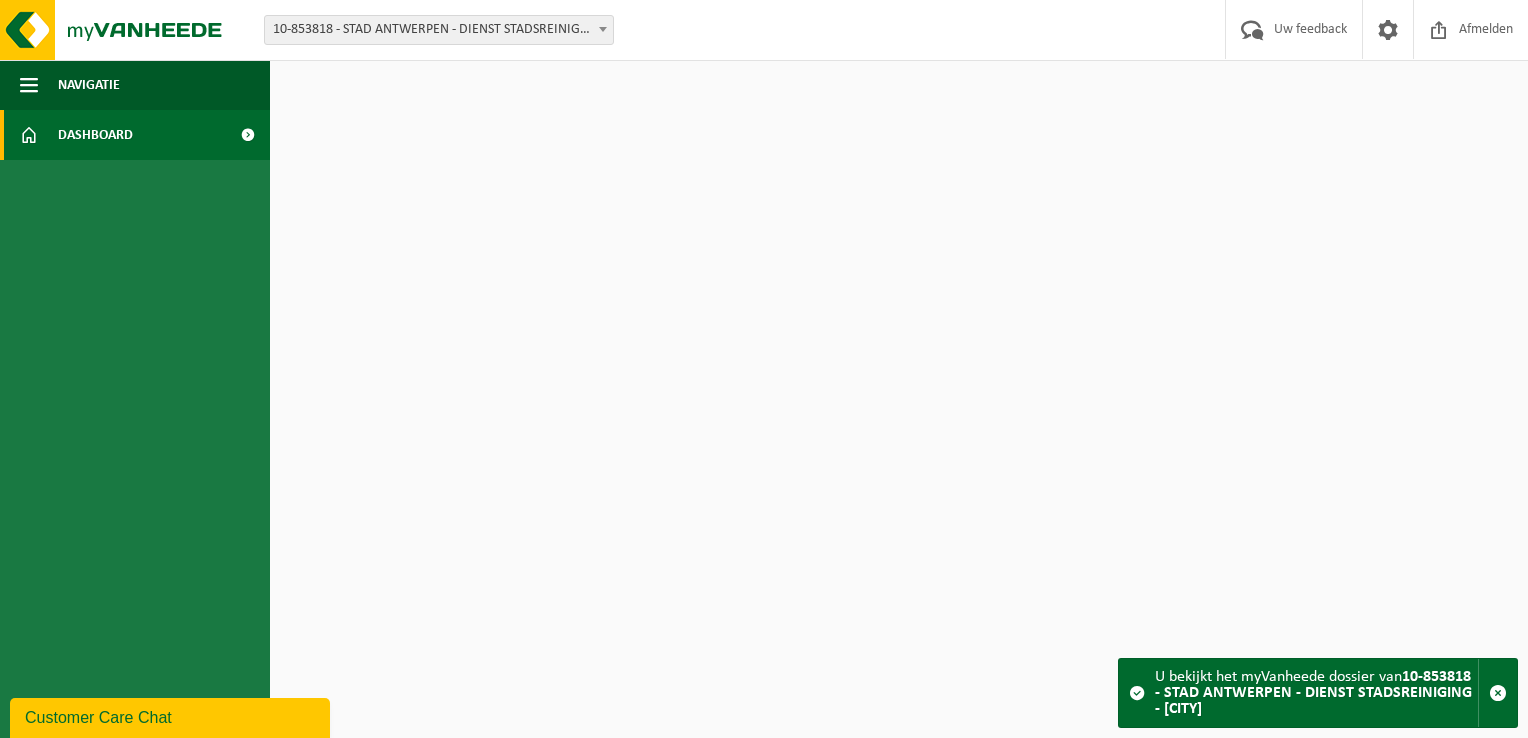click at bounding box center [247, 135] 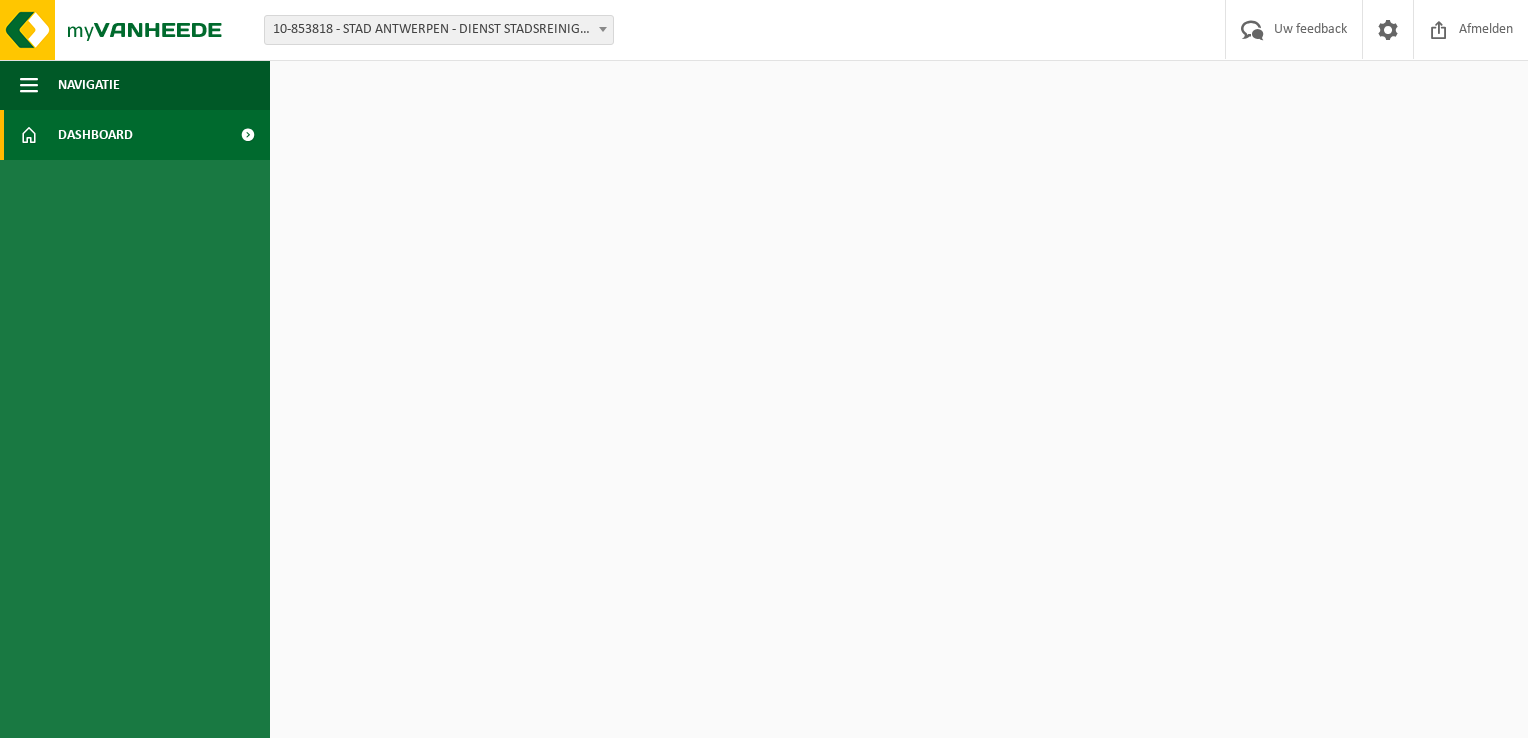 scroll, scrollTop: 0, scrollLeft: 0, axis: both 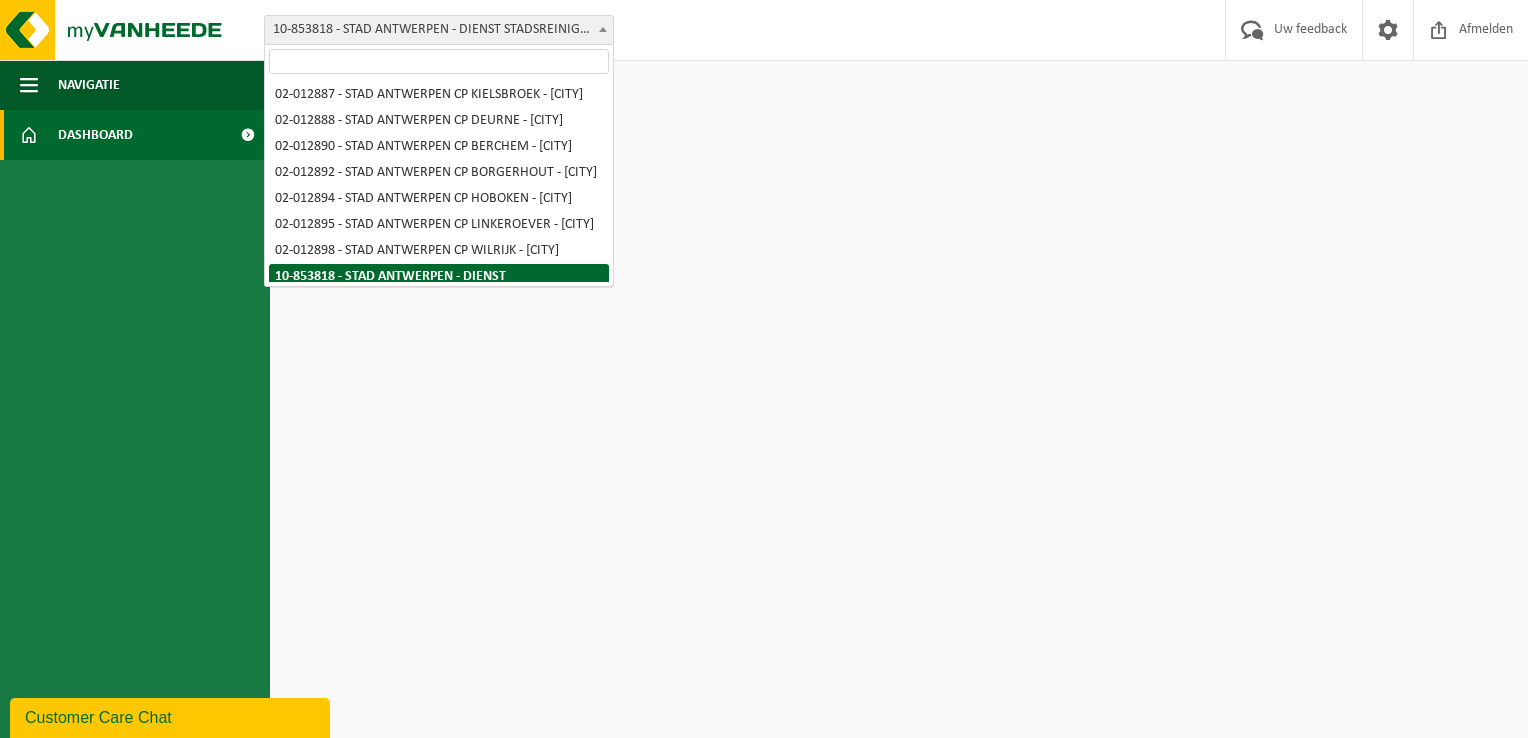 click at bounding box center (603, 29) 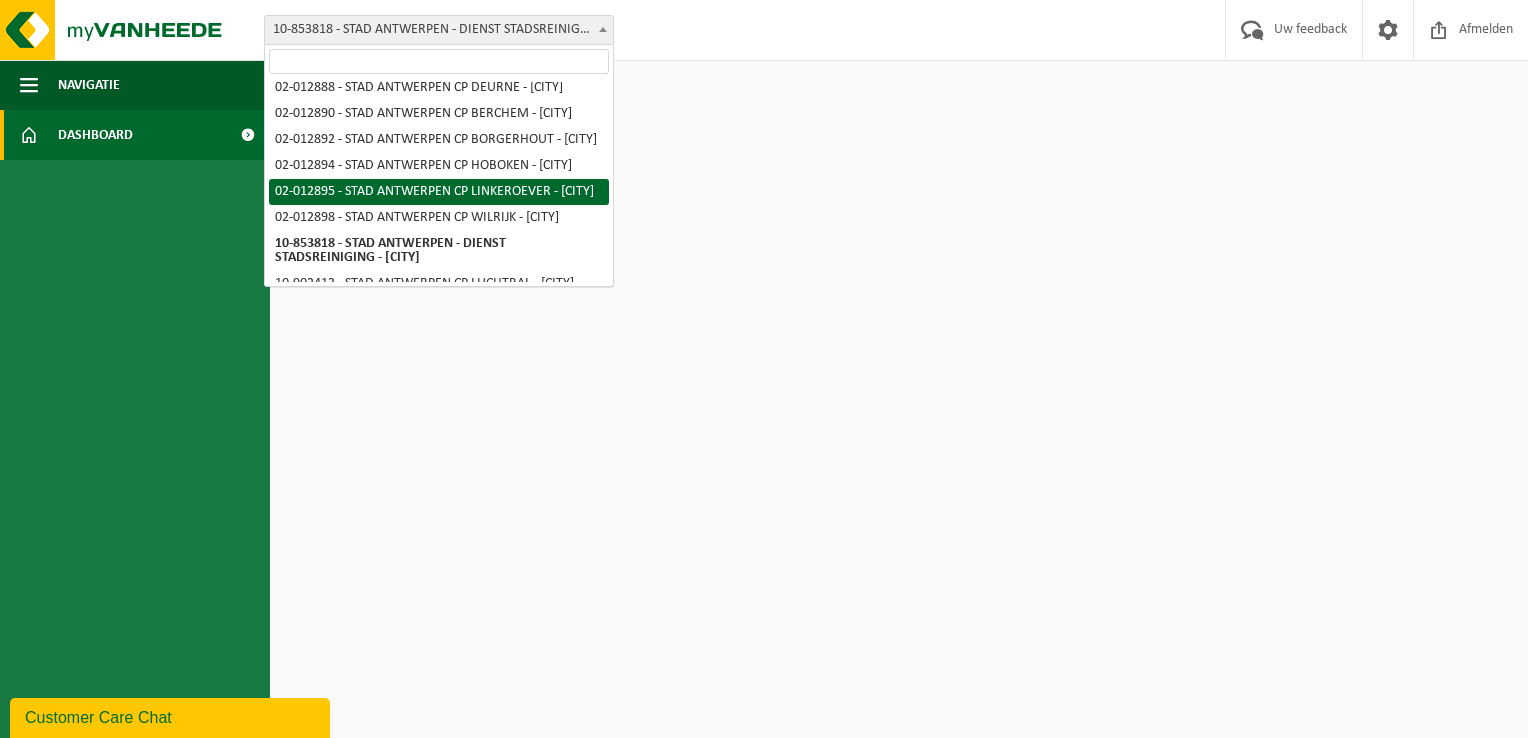 scroll, scrollTop: 0, scrollLeft: 0, axis: both 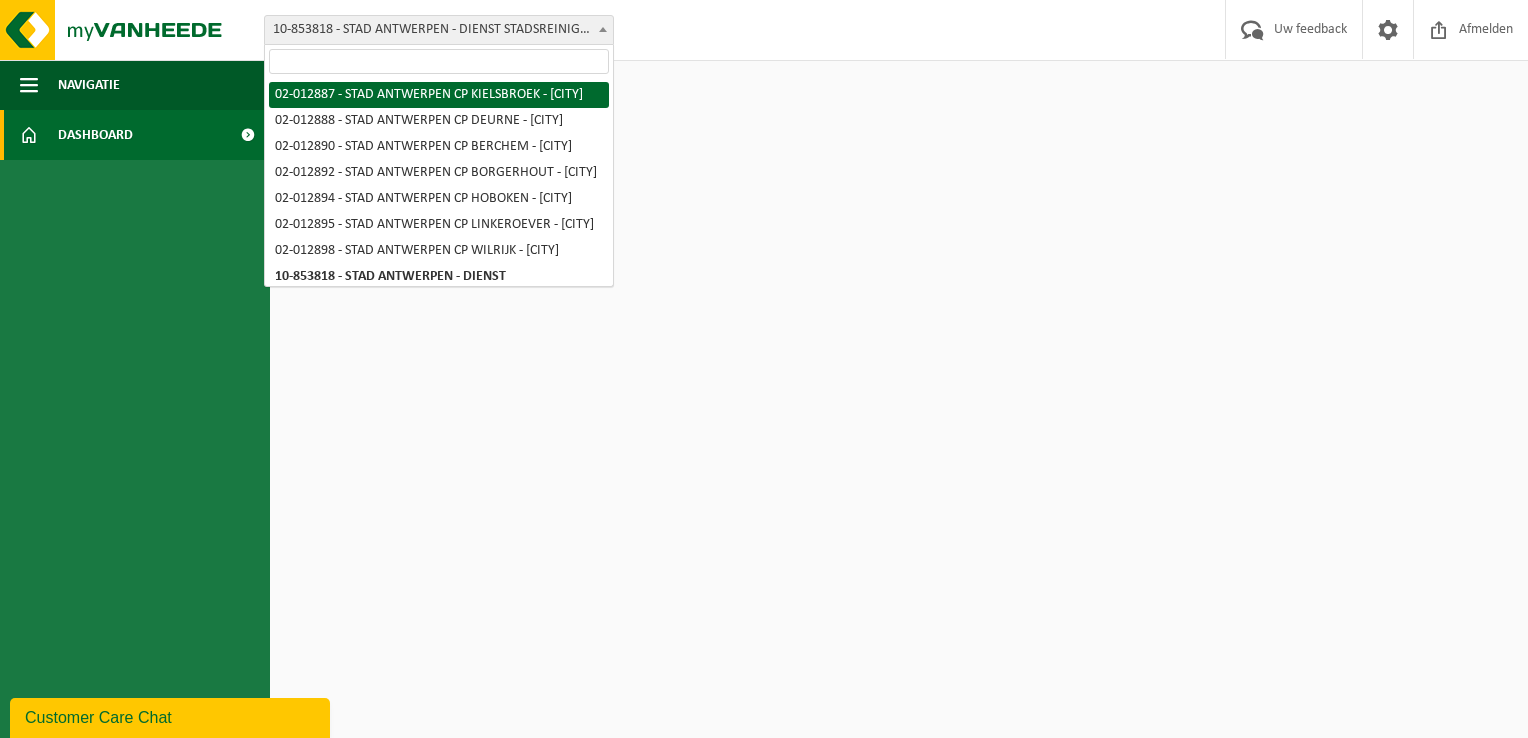select on "29967" 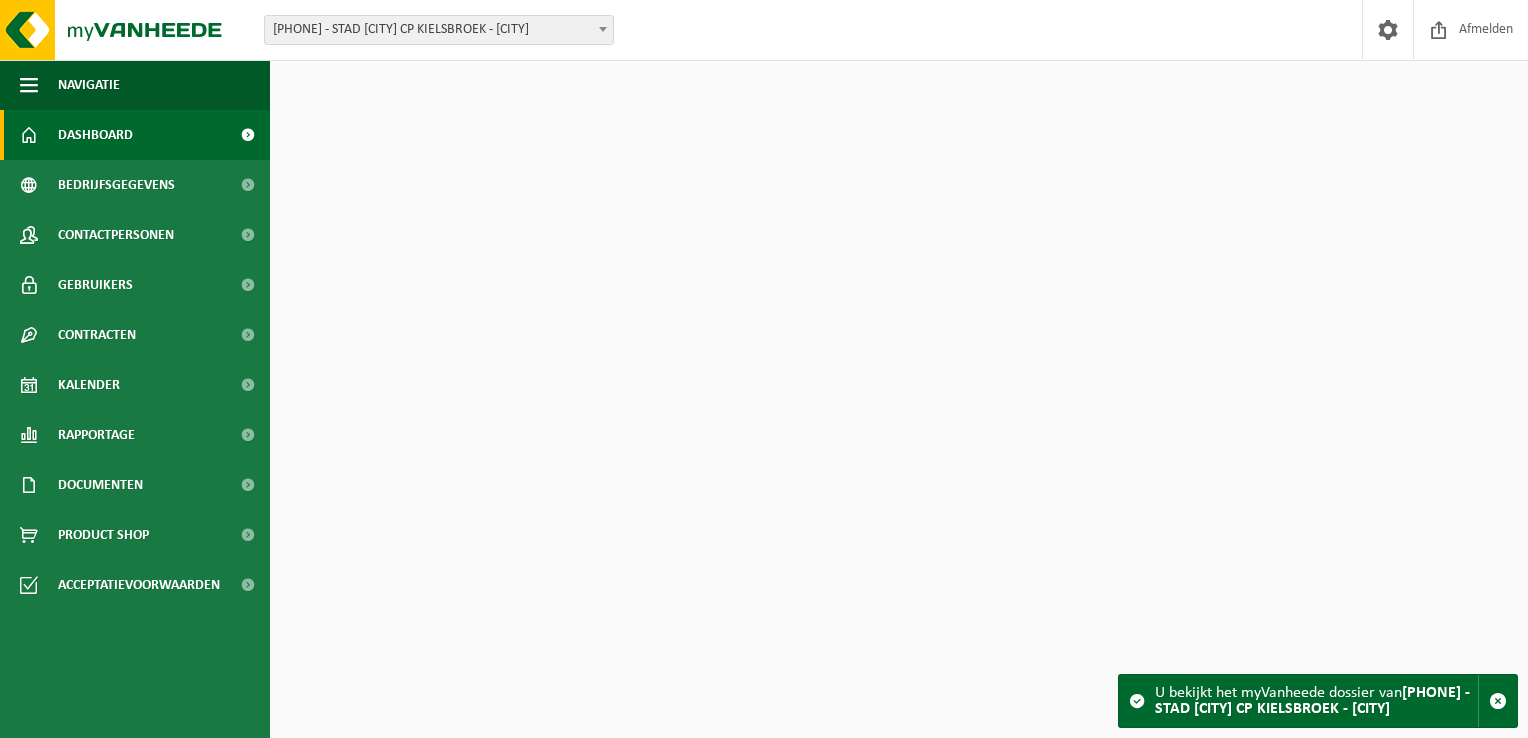 scroll, scrollTop: 0, scrollLeft: 0, axis: both 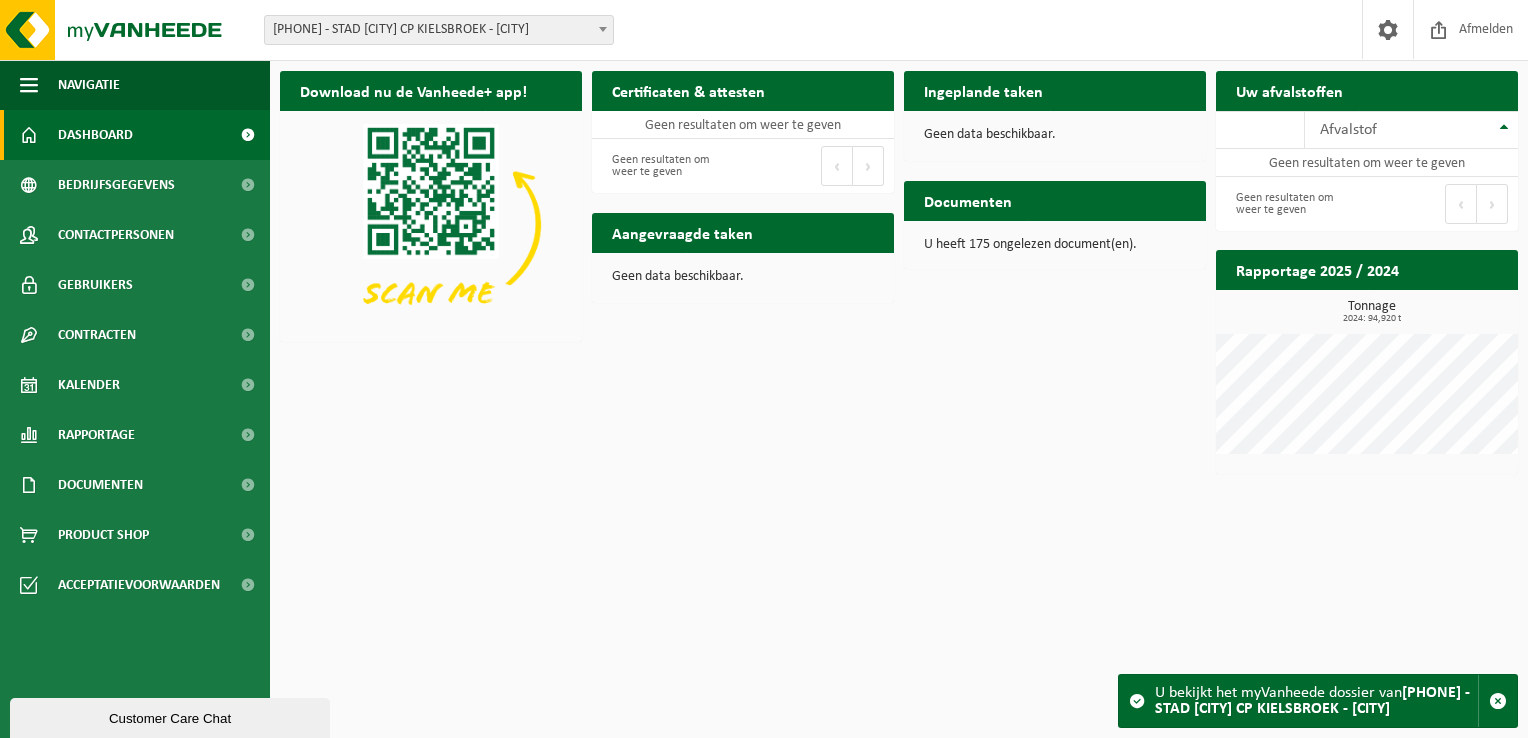 click at bounding box center (603, 29) 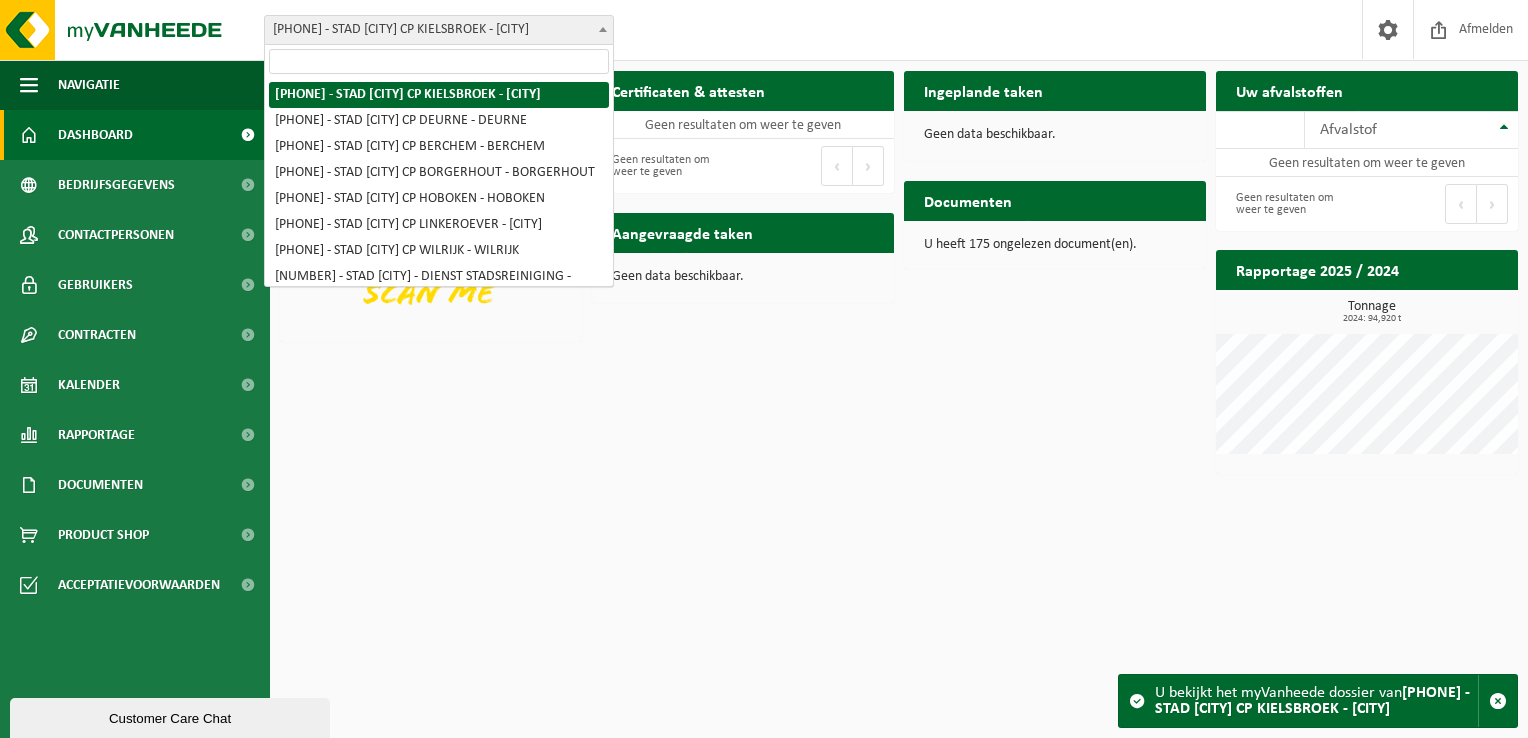 click at bounding box center [603, 29] 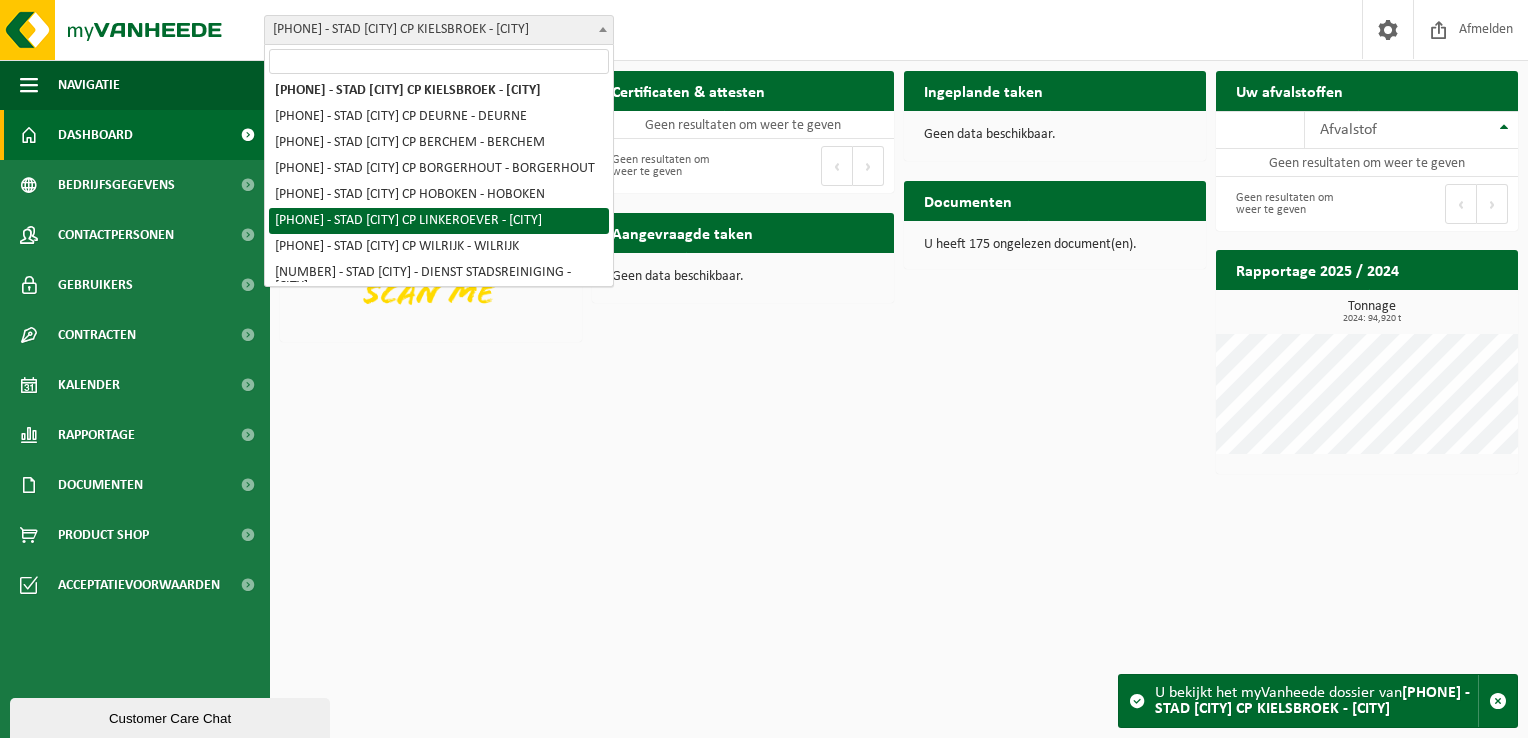 scroll, scrollTop: 0, scrollLeft: 0, axis: both 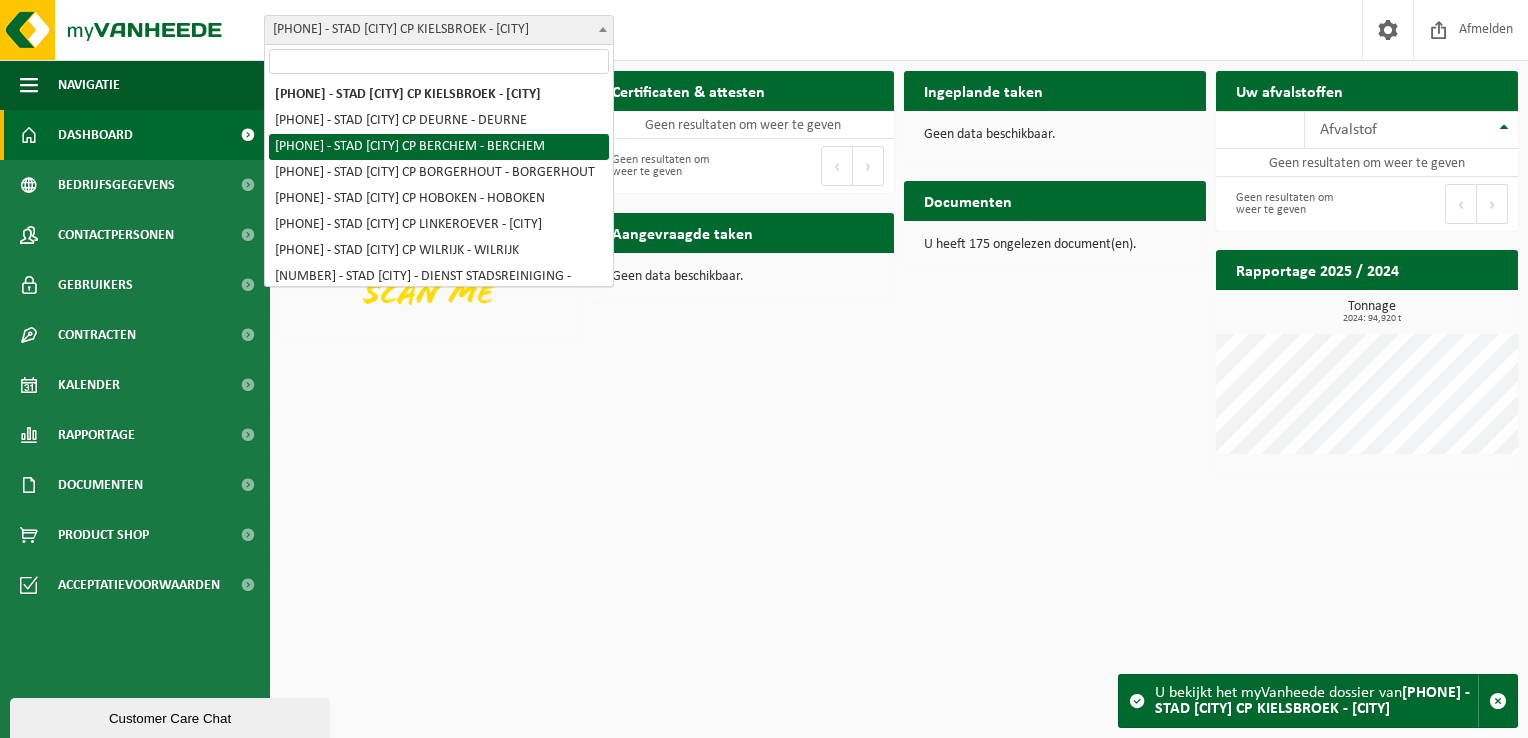 select on "29970" 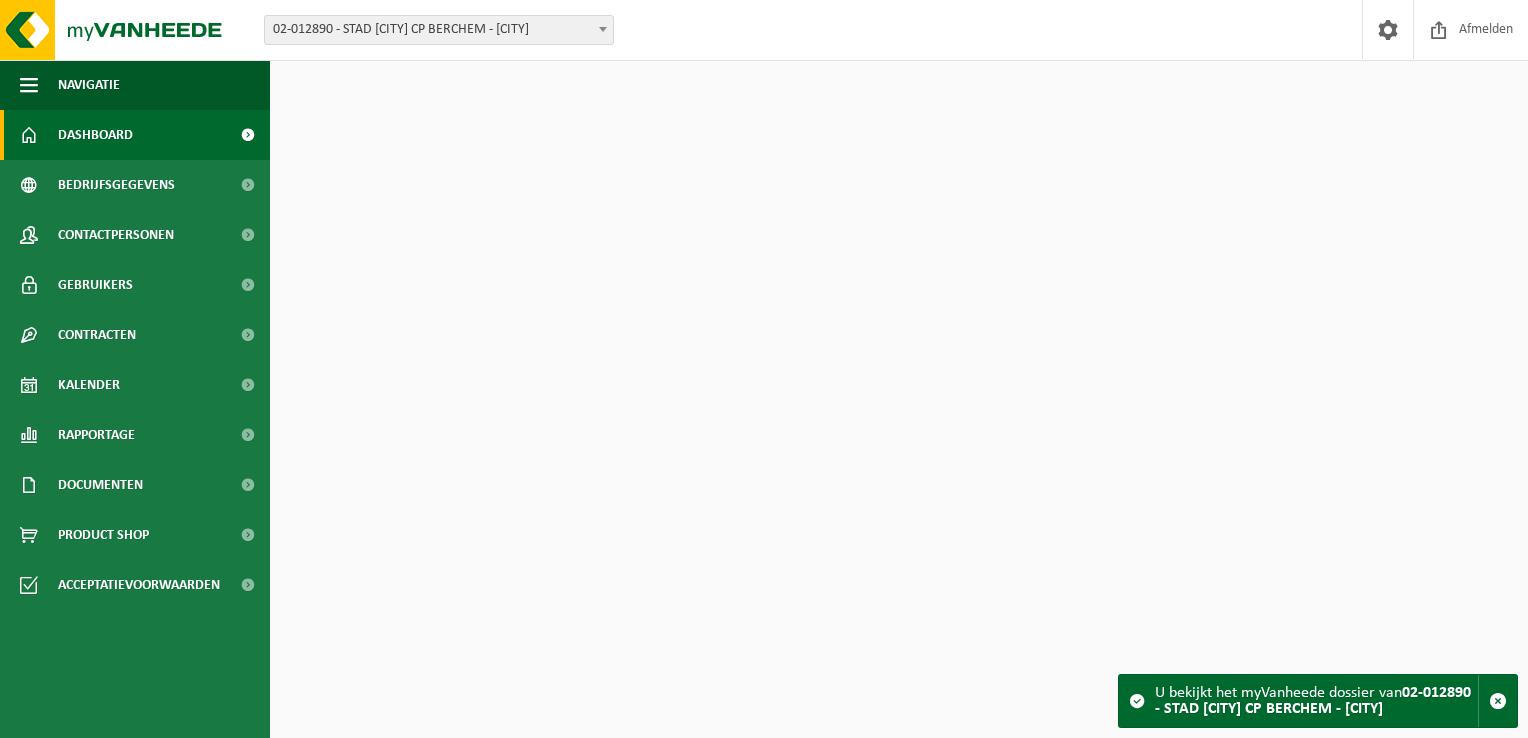 scroll, scrollTop: 0, scrollLeft: 0, axis: both 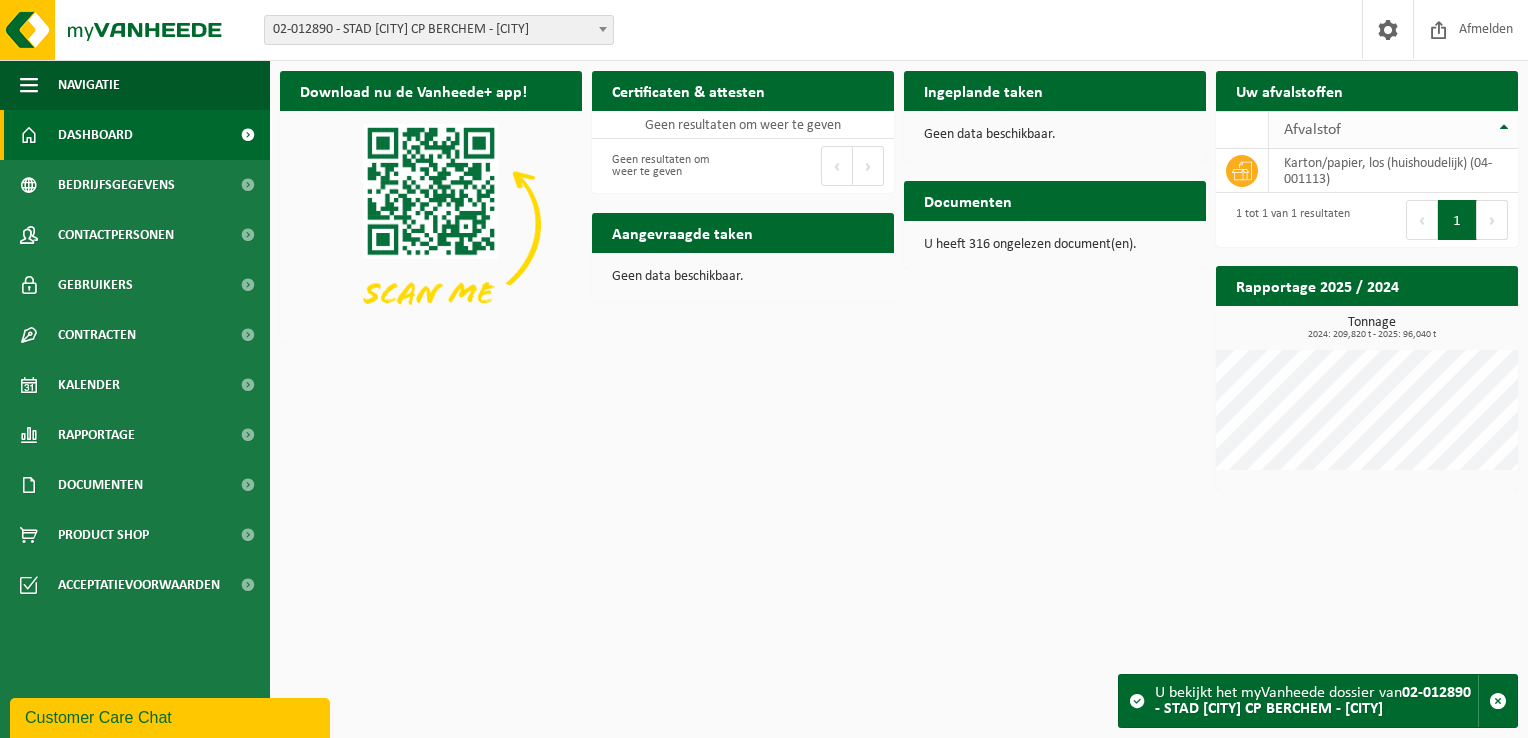click on "Afvalstof" at bounding box center (1393, 130) 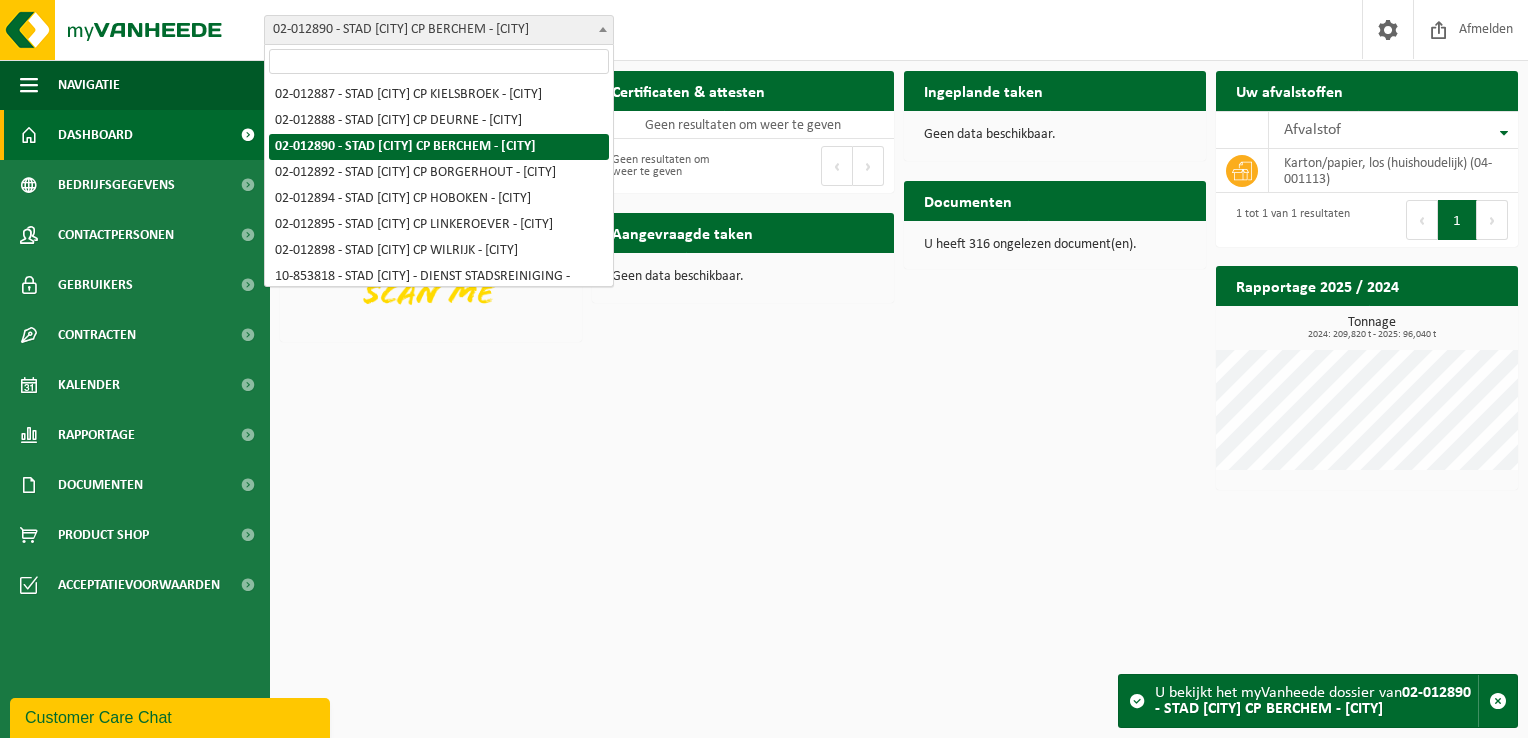 click at bounding box center (603, 29) 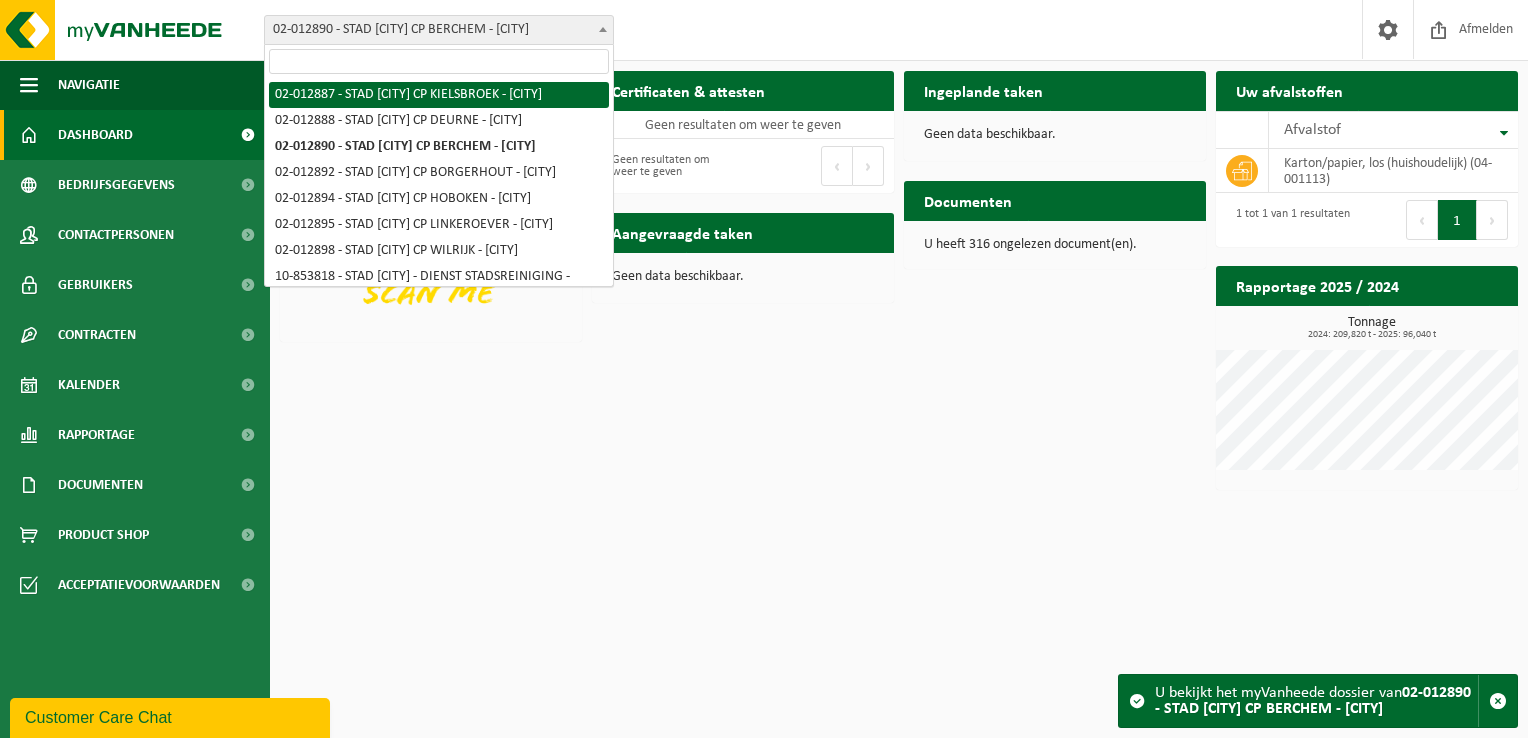select on "29967" 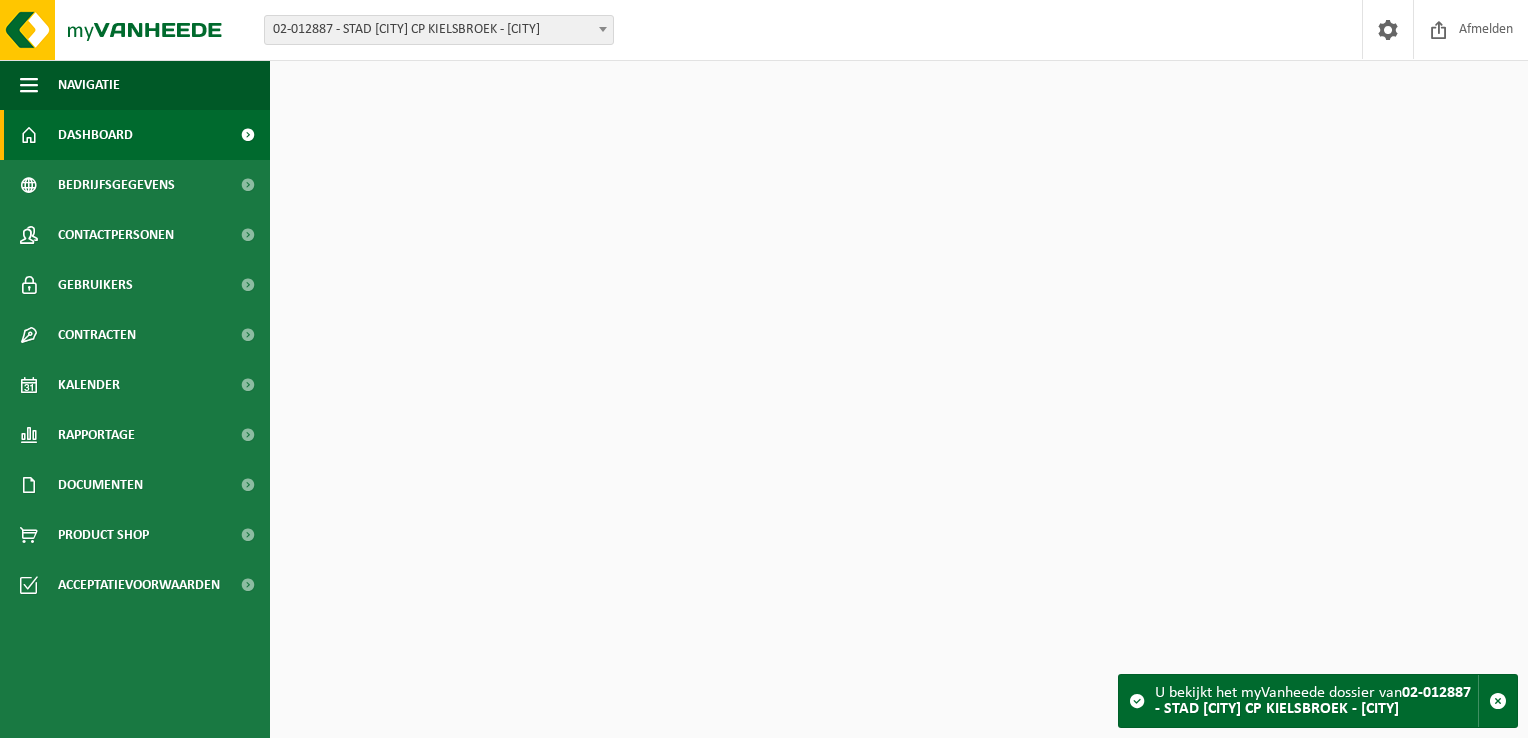 scroll, scrollTop: 0, scrollLeft: 0, axis: both 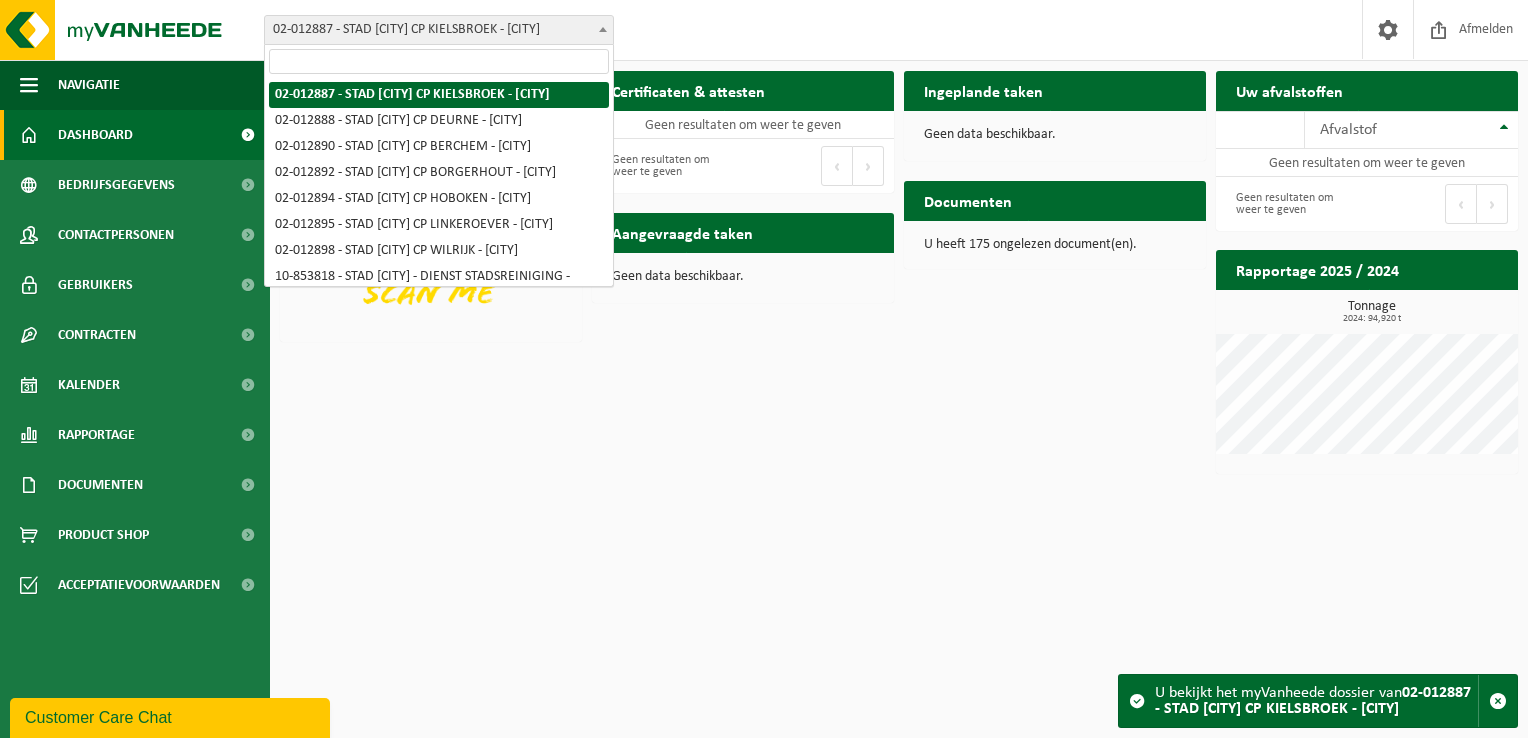 click at bounding box center [603, 29] 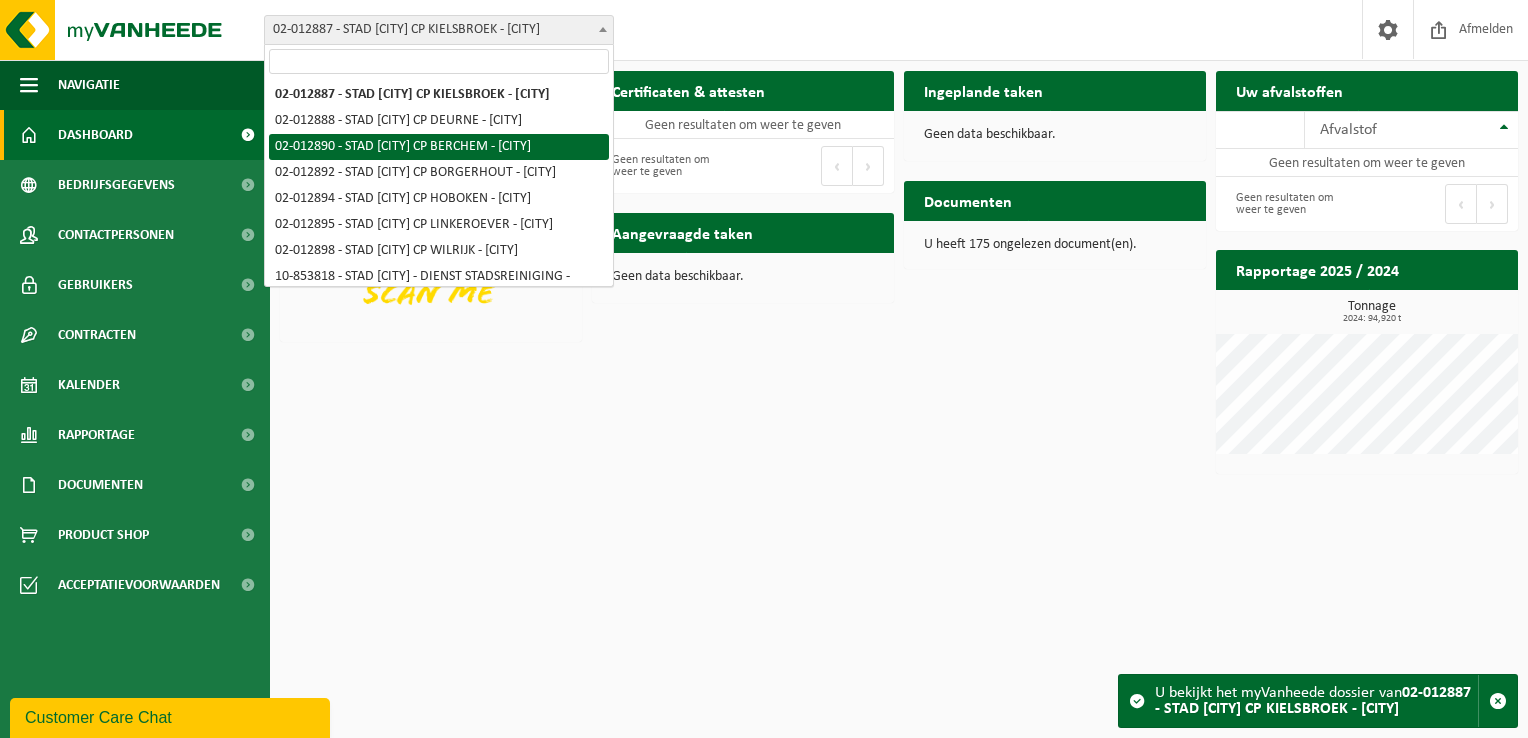 select on "29970" 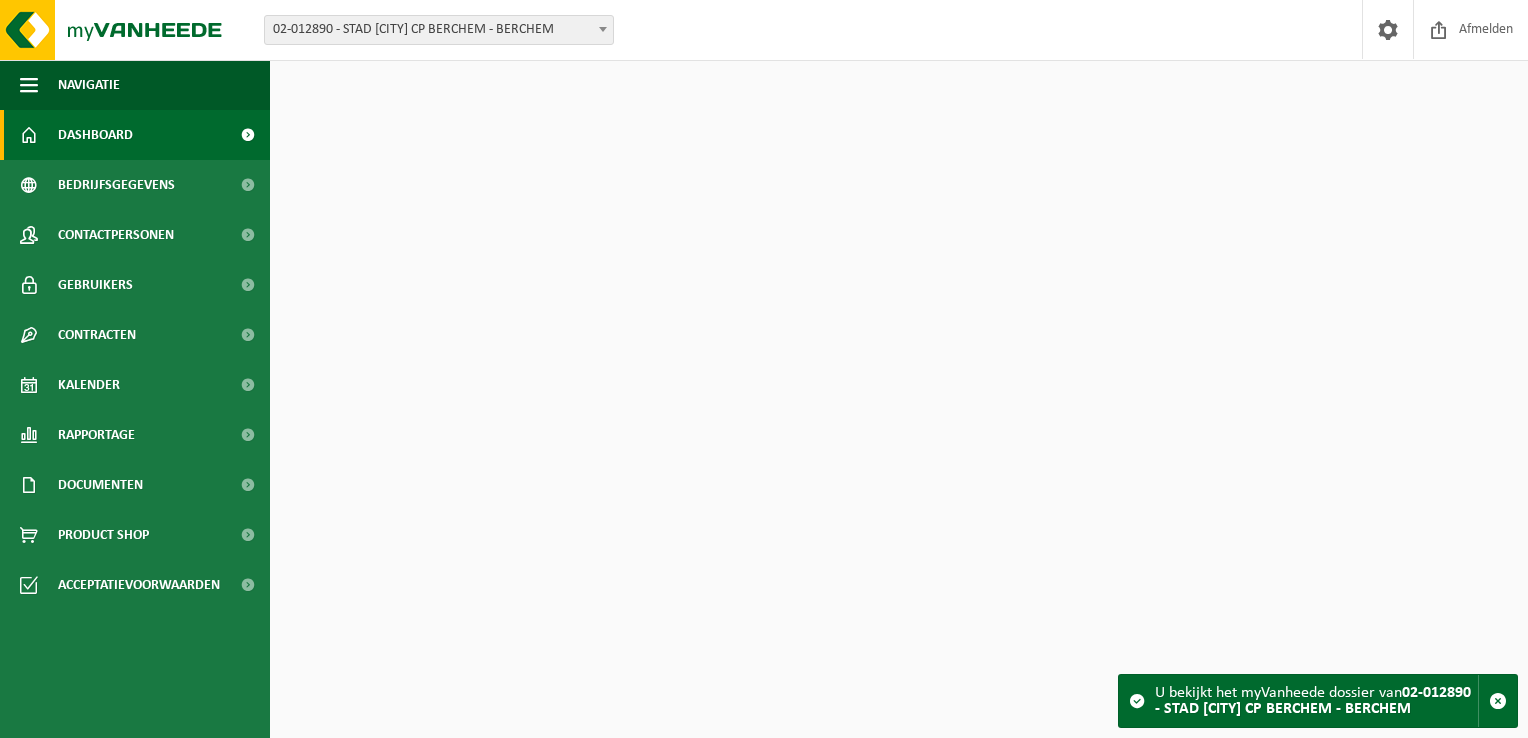 scroll, scrollTop: 0, scrollLeft: 0, axis: both 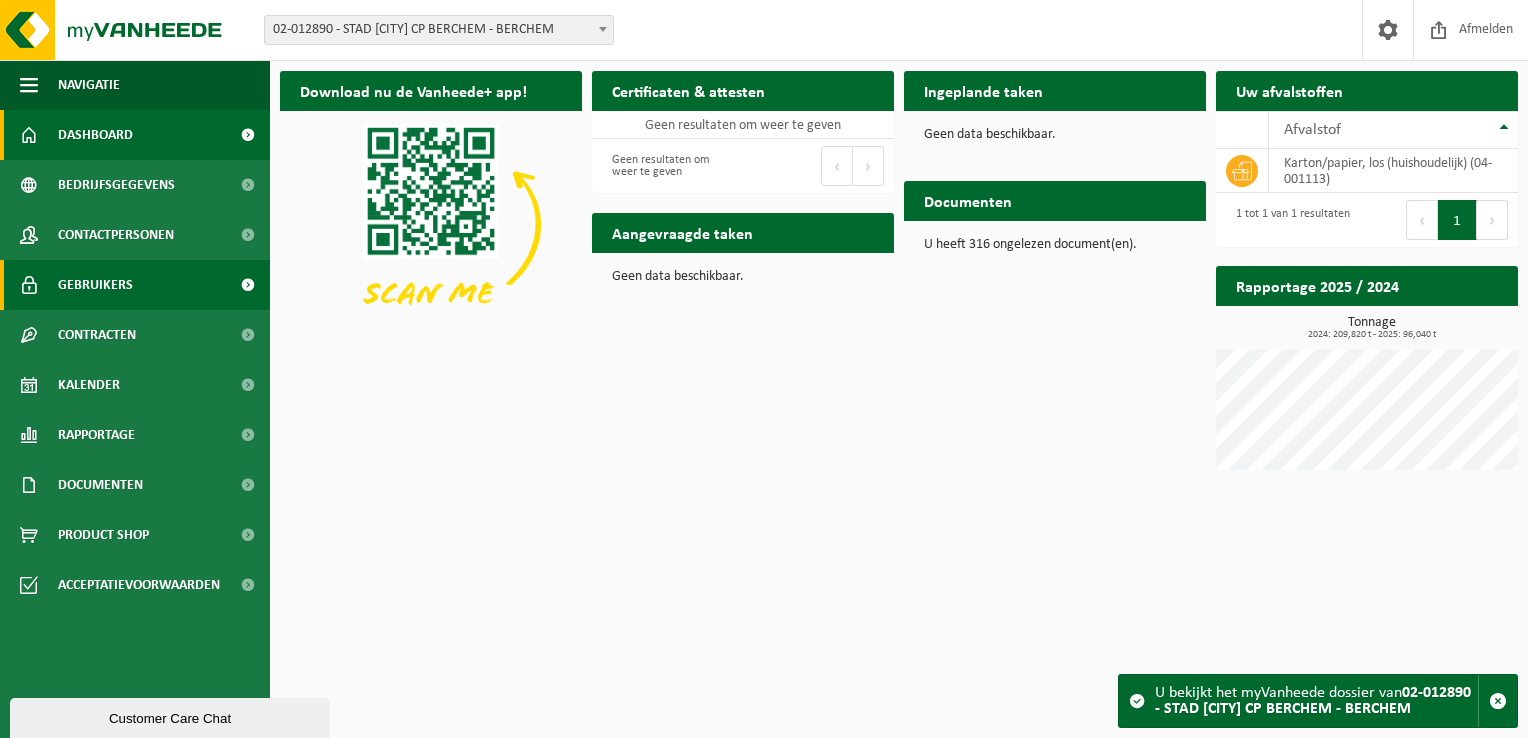 click on "Gebruikers" at bounding box center [95, 285] 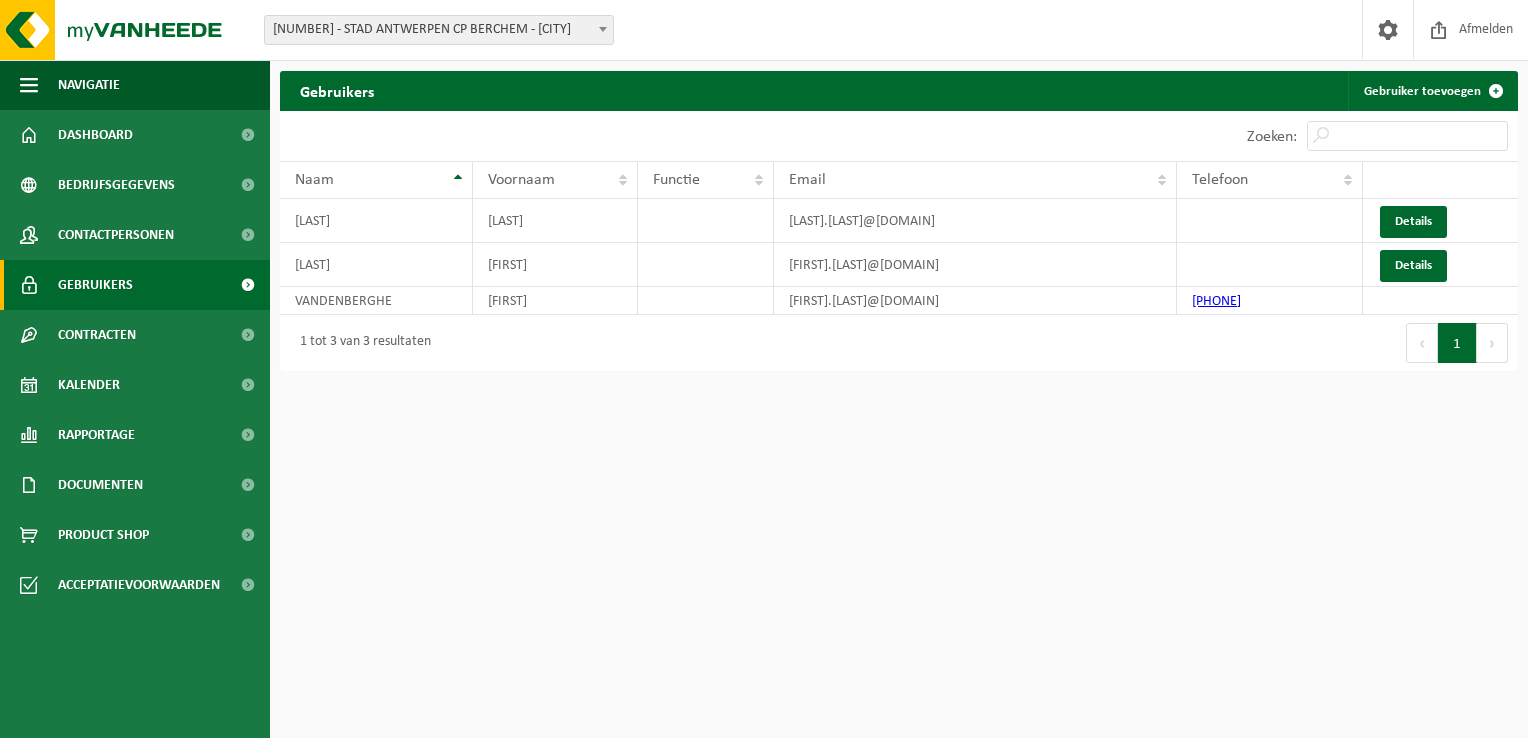 scroll, scrollTop: 0, scrollLeft: 0, axis: both 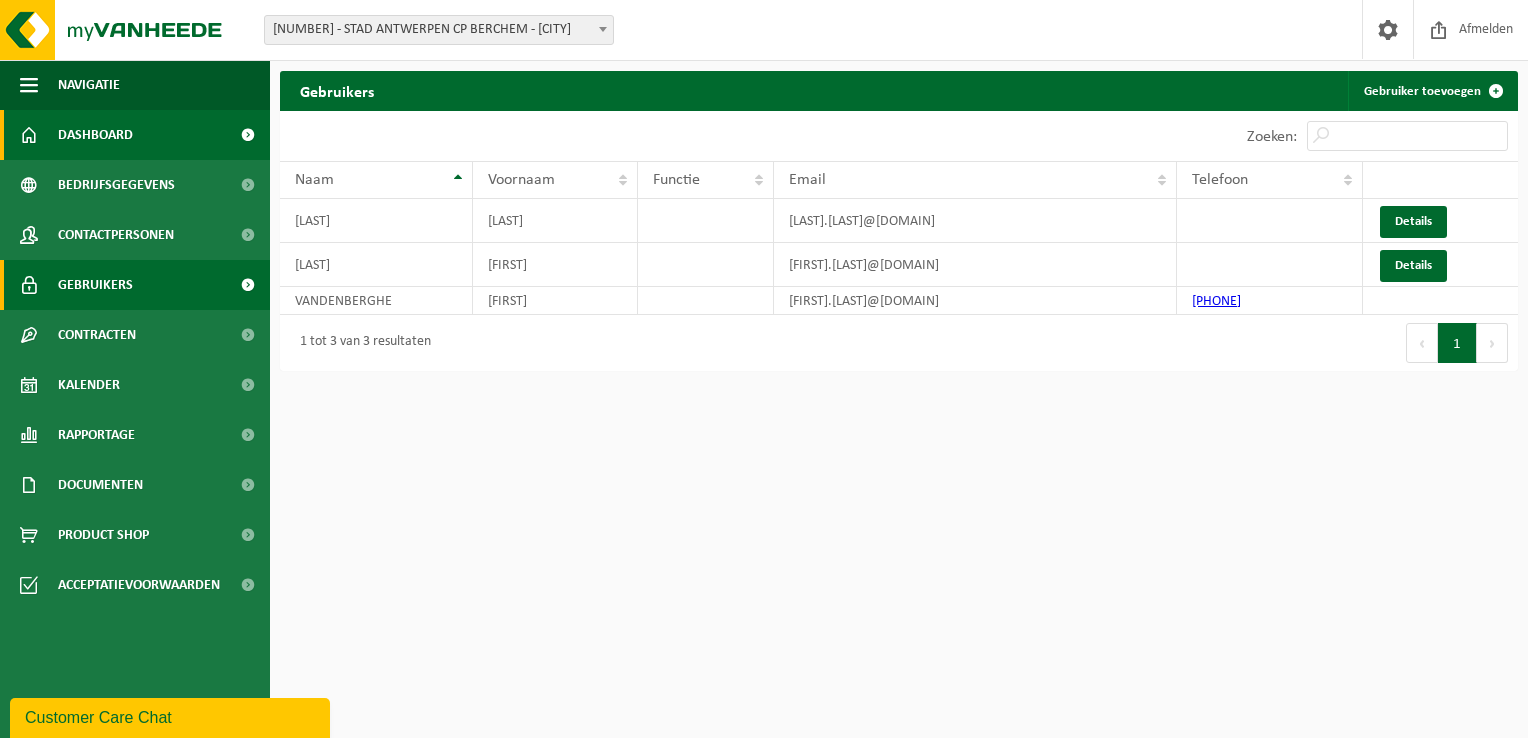 click on "Dashboard" at bounding box center (95, 135) 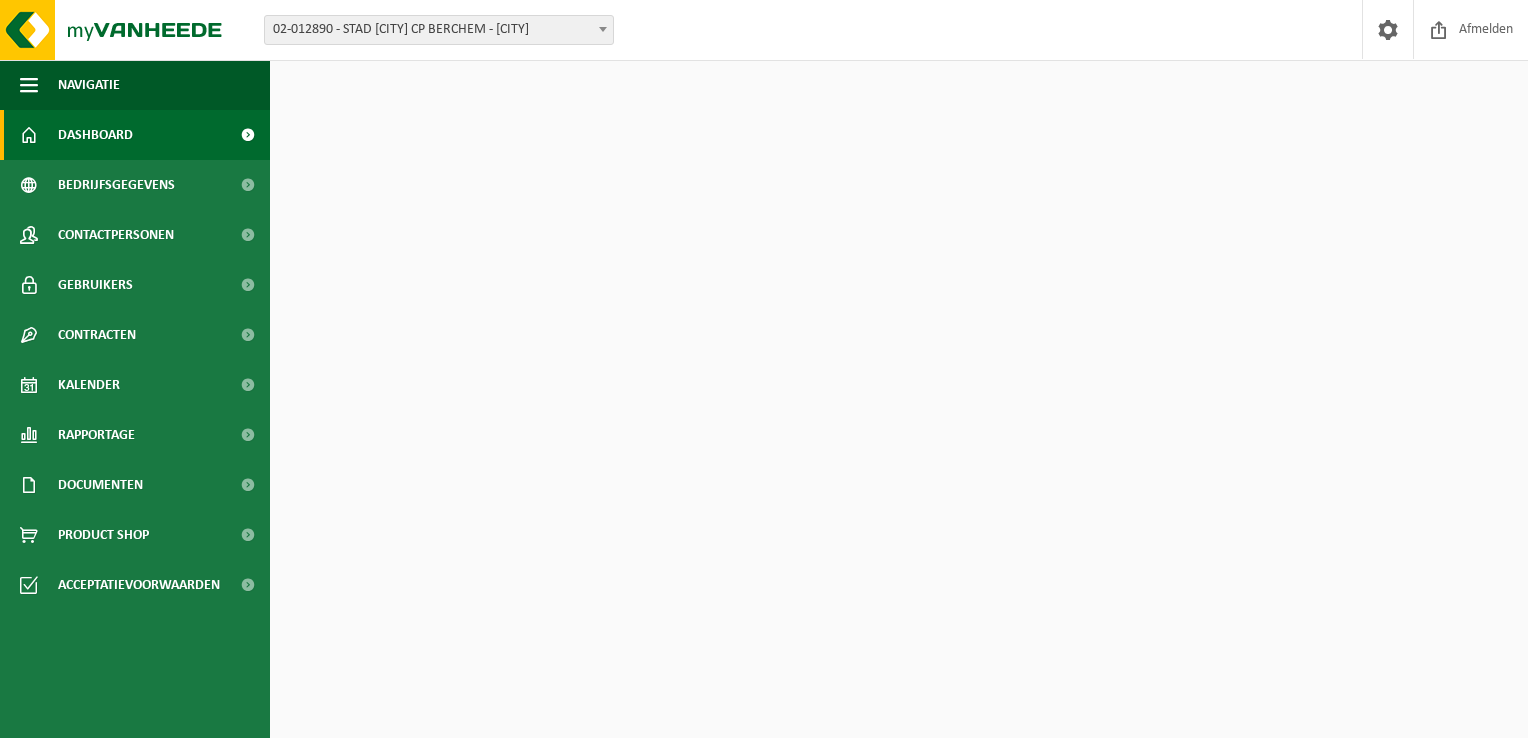 scroll, scrollTop: 0, scrollLeft: 0, axis: both 